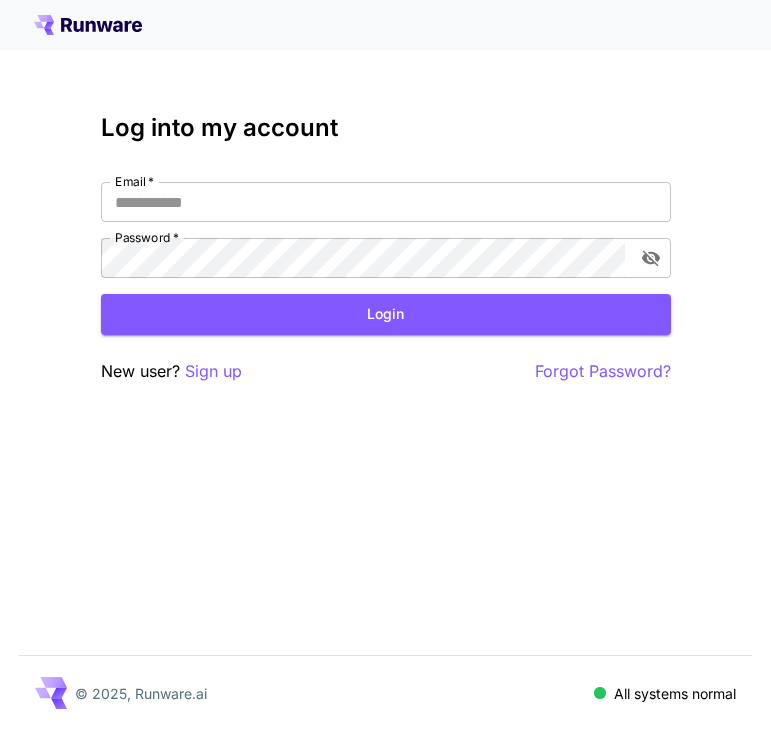 scroll, scrollTop: 0, scrollLeft: 0, axis: both 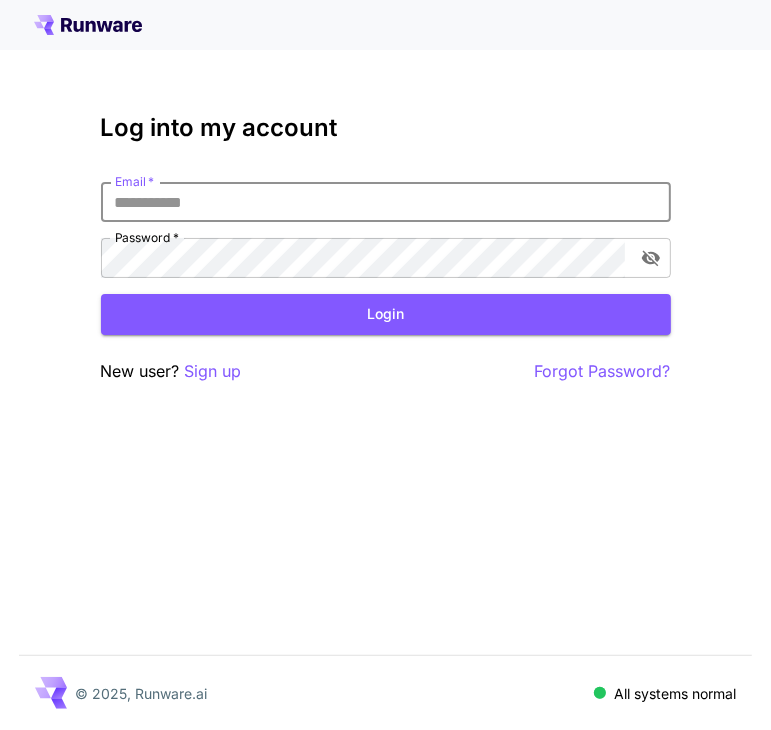 click on "Email   *" at bounding box center [386, 202] 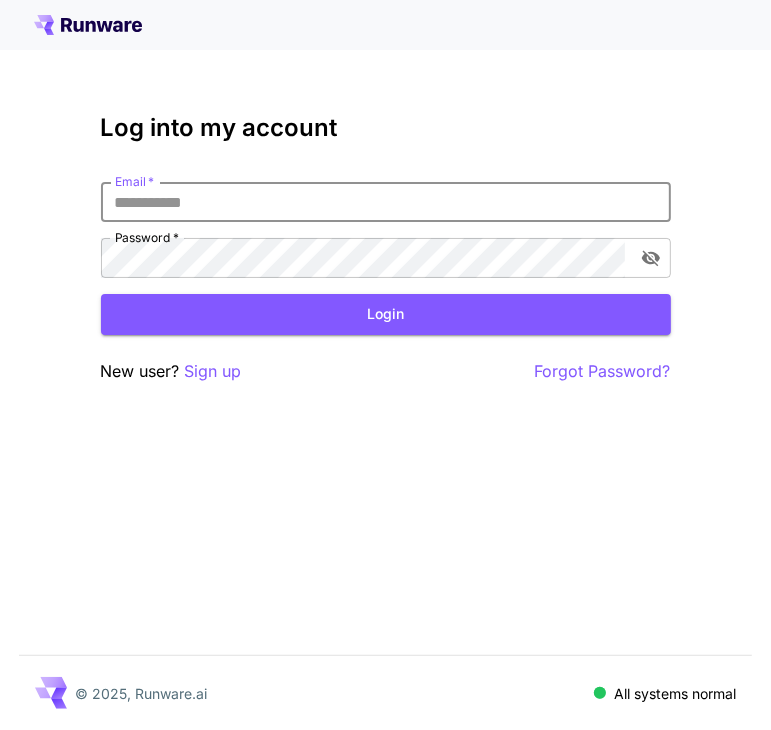 type on "**********" 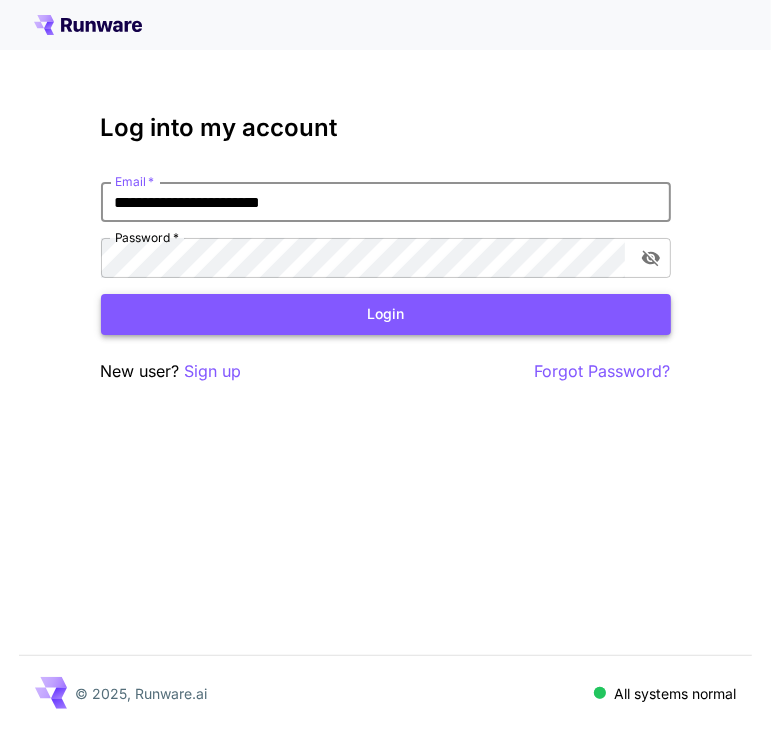click on "Login" at bounding box center [386, 314] 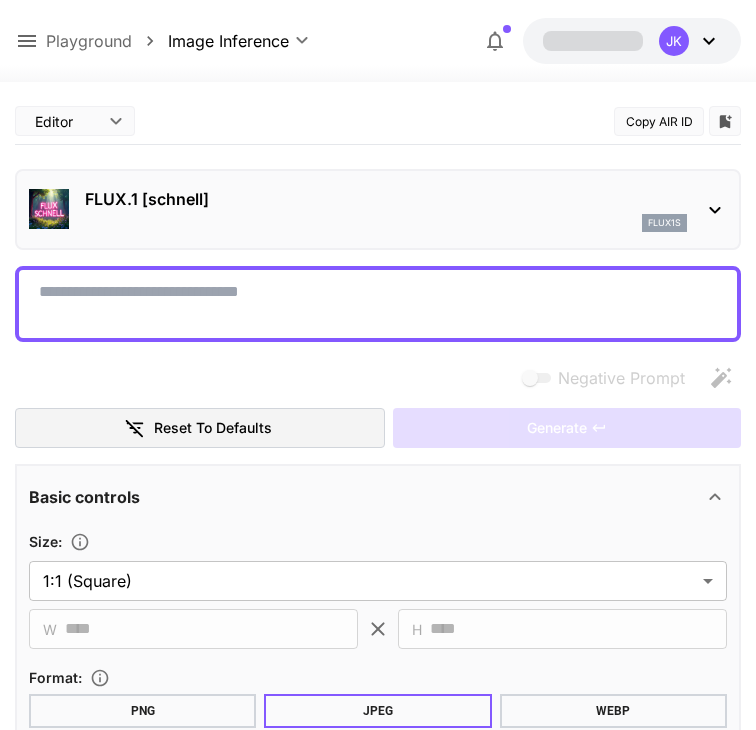 click on "flux1s" at bounding box center [386, 223] 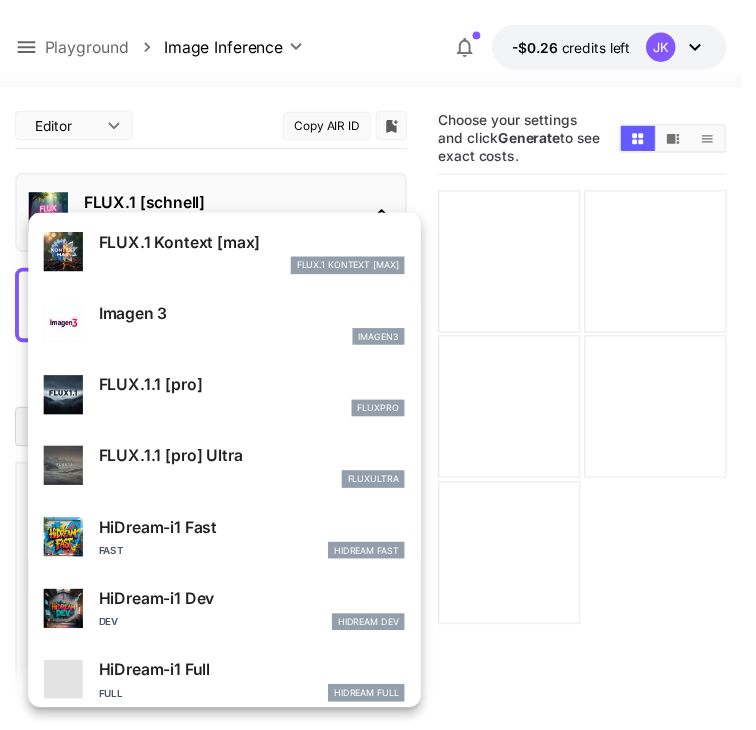scroll, scrollTop: 1001, scrollLeft: 0, axis: vertical 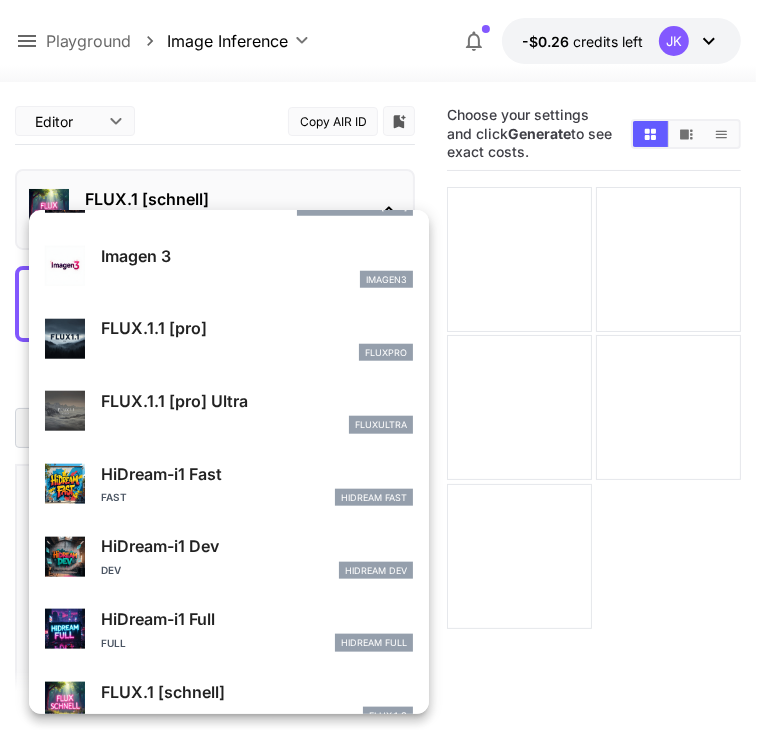 click at bounding box center [385, 365] 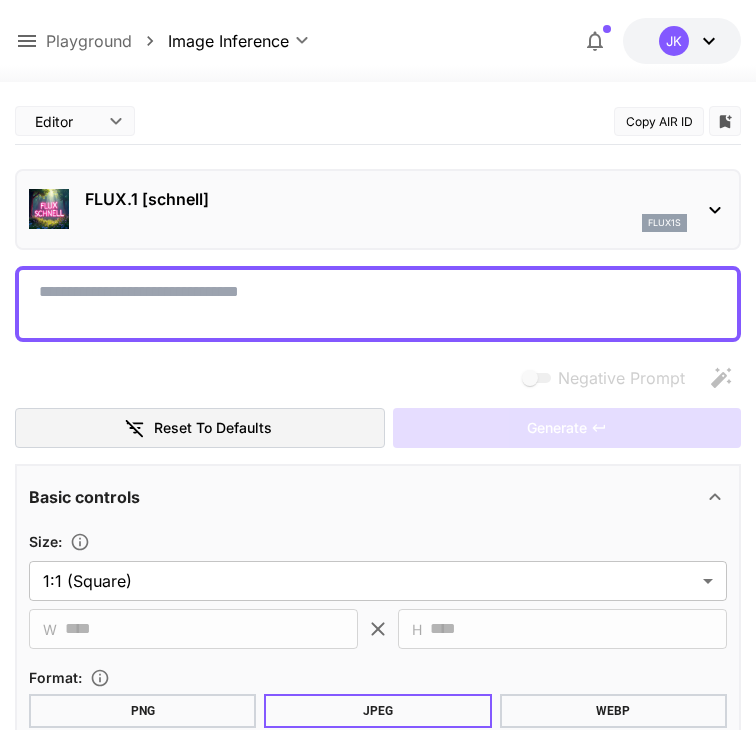 click on "**********" at bounding box center [378, 2550] 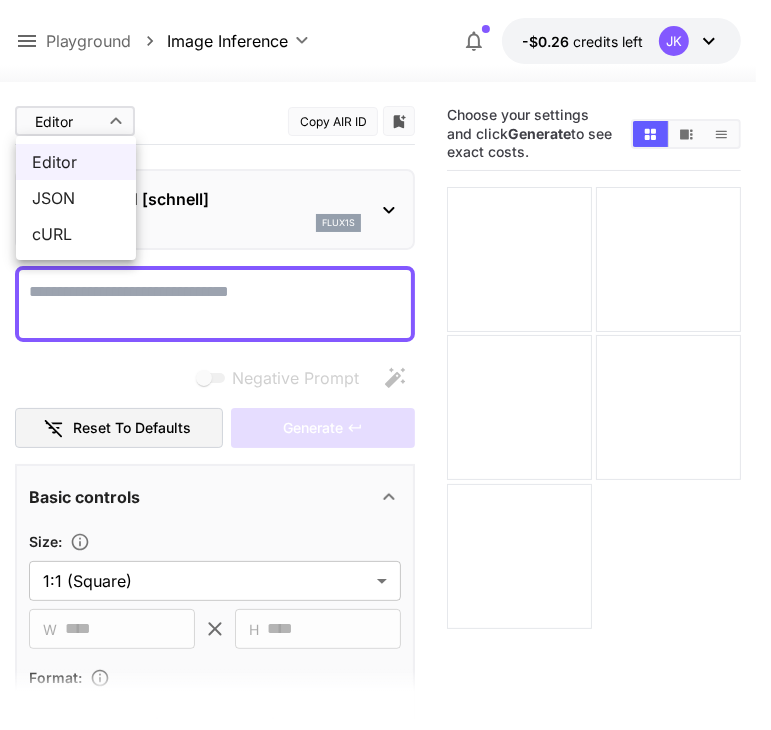click on "JSON" at bounding box center (76, 198) 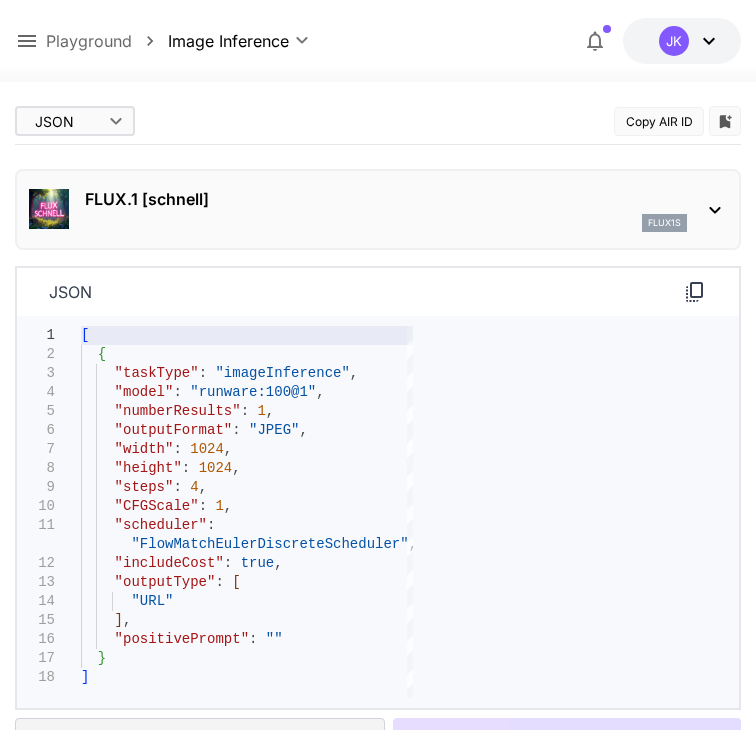type on "**********" 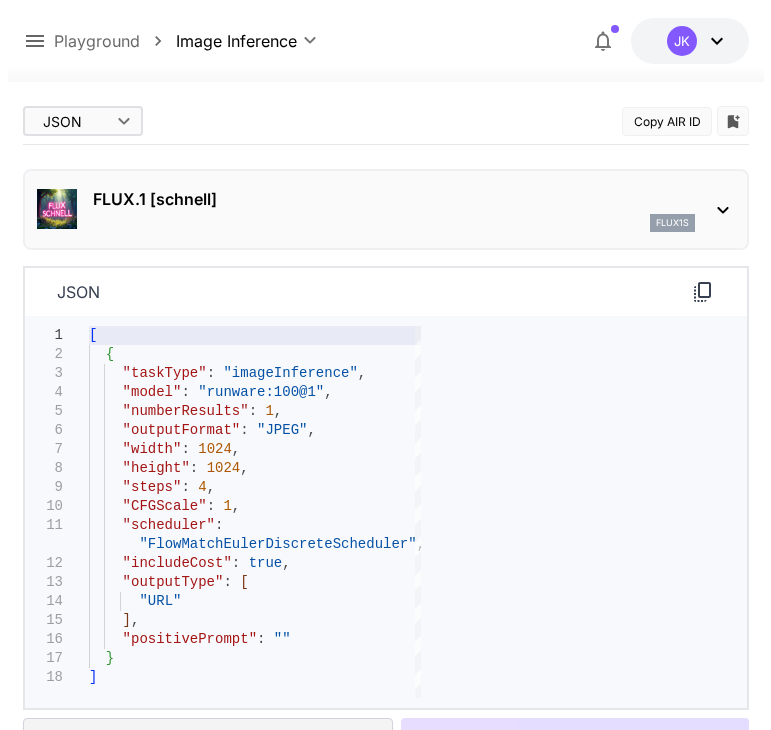 scroll, scrollTop: 0, scrollLeft: 0, axis: both 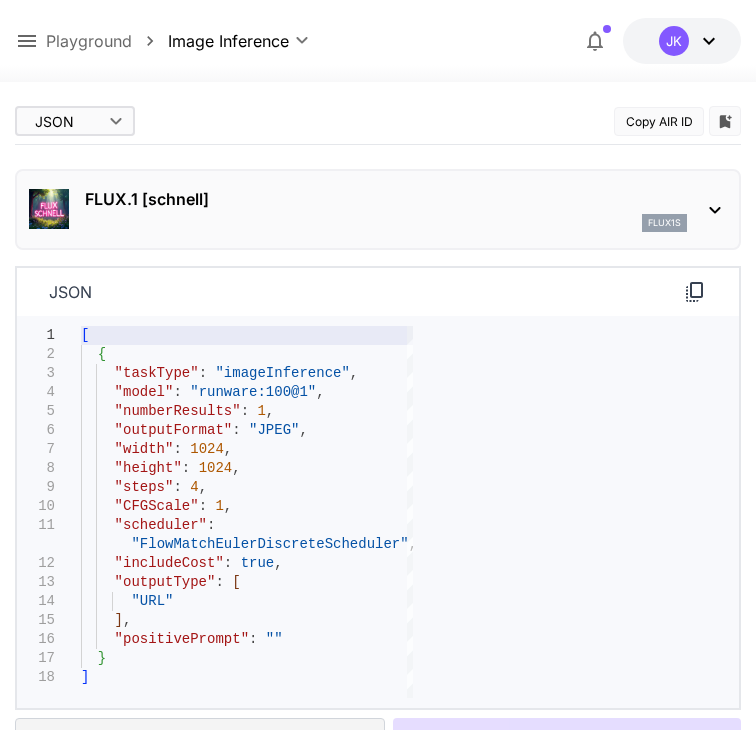 click on "model: runware:[ID]@[ID]" at bounding box center (247, 512) 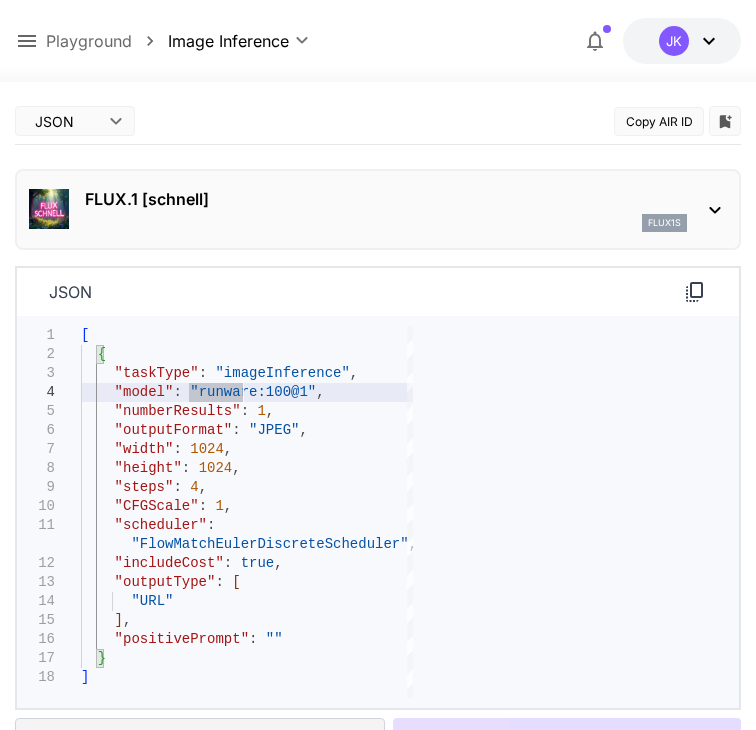 click on "model: runware:[ID]@[ID]" at bounding box center [247, 512] 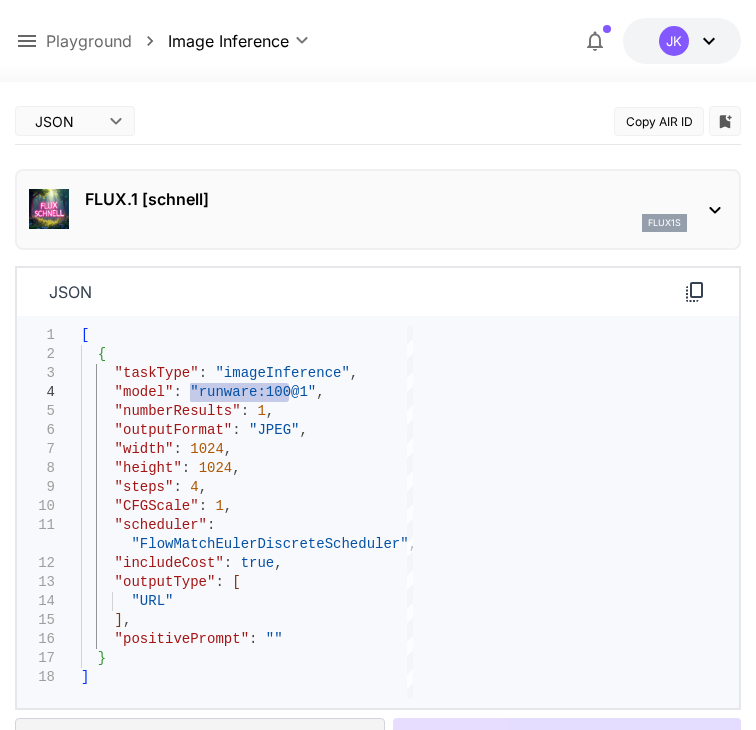 drag, startPoint x: 285, startPoint y: 393, endPoint x: 190, endPoint y: 392, distance: 95.005264 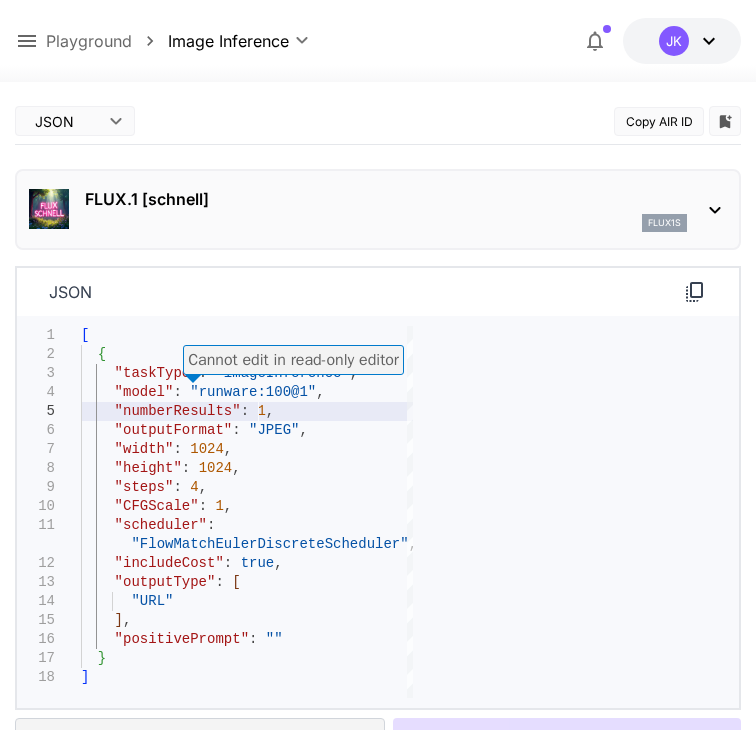 click on "model: runware:[ID]@[ID]" at bounding box center [247, 512] 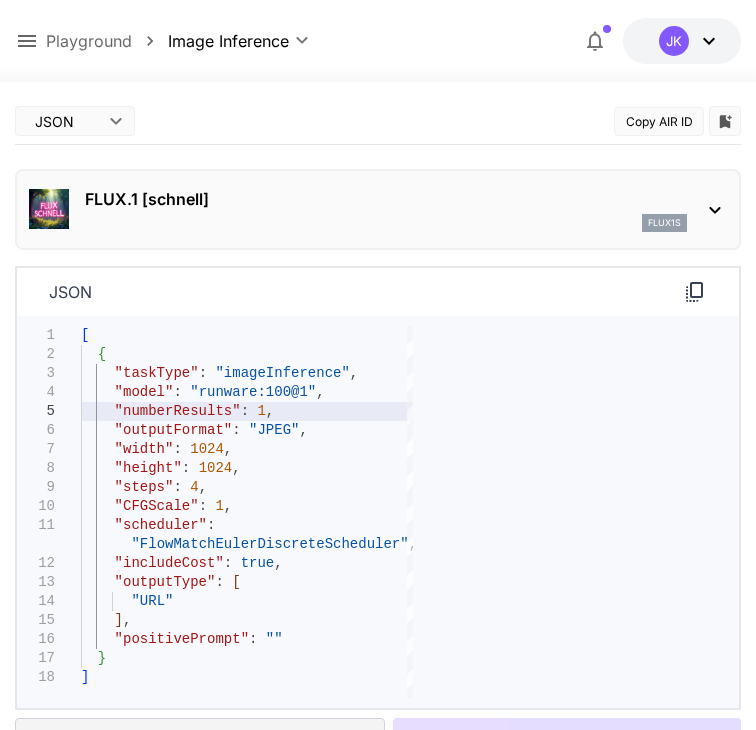 click on "FLUX.1 [schnell]" at bounding box center (386, 199) 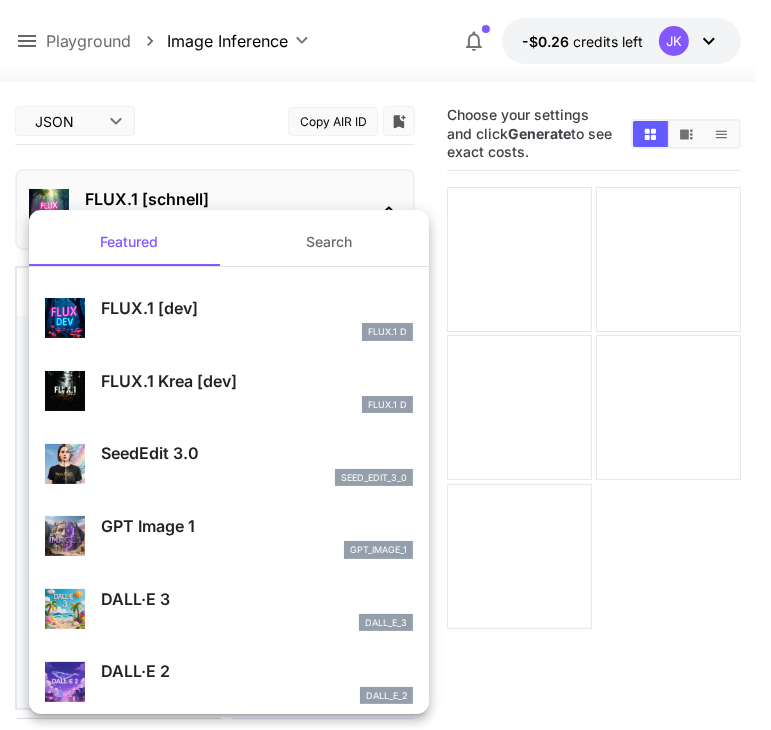 click on "Search" at bounding box center (329, 242) 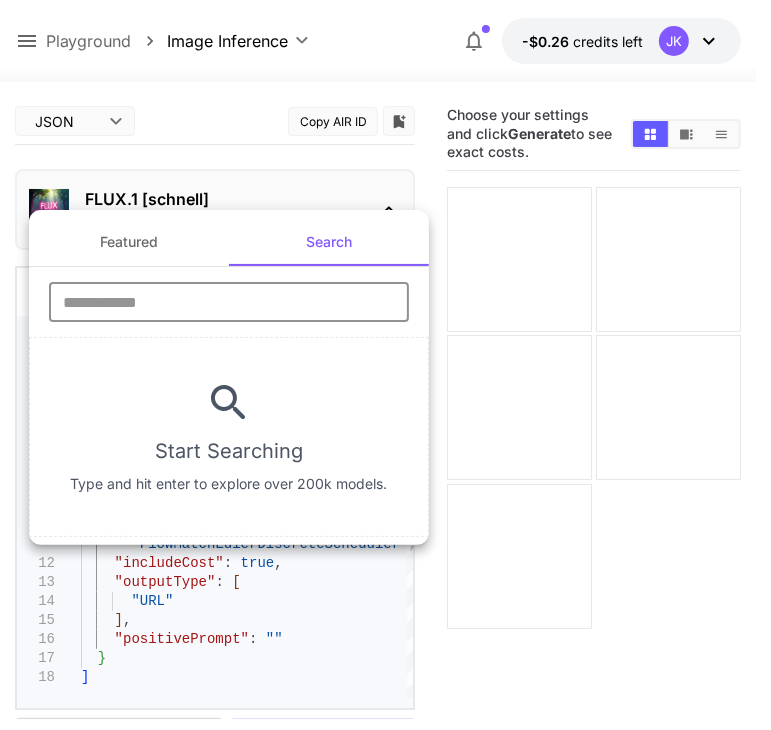 click at bounding box center [229, 302] 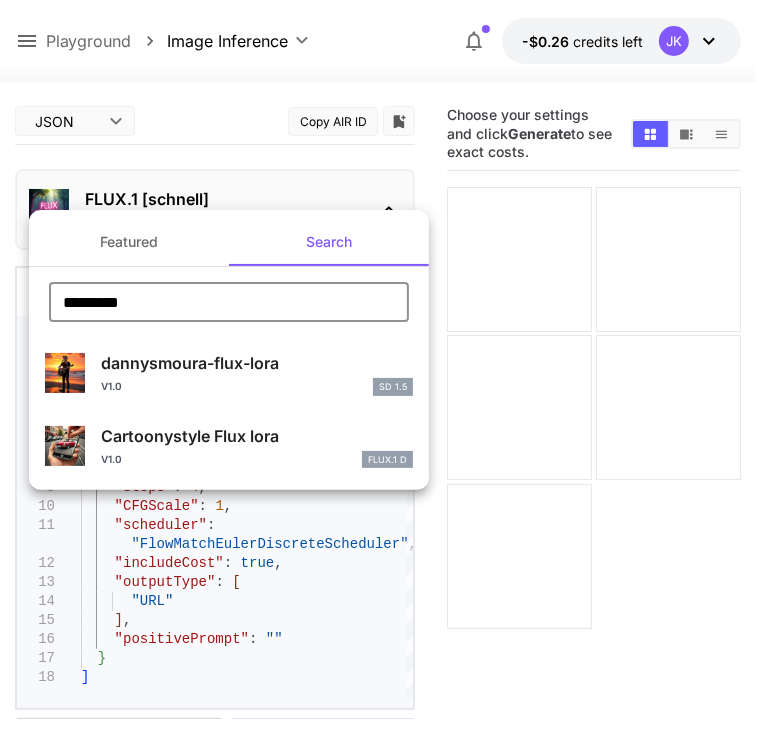 type on "*********" 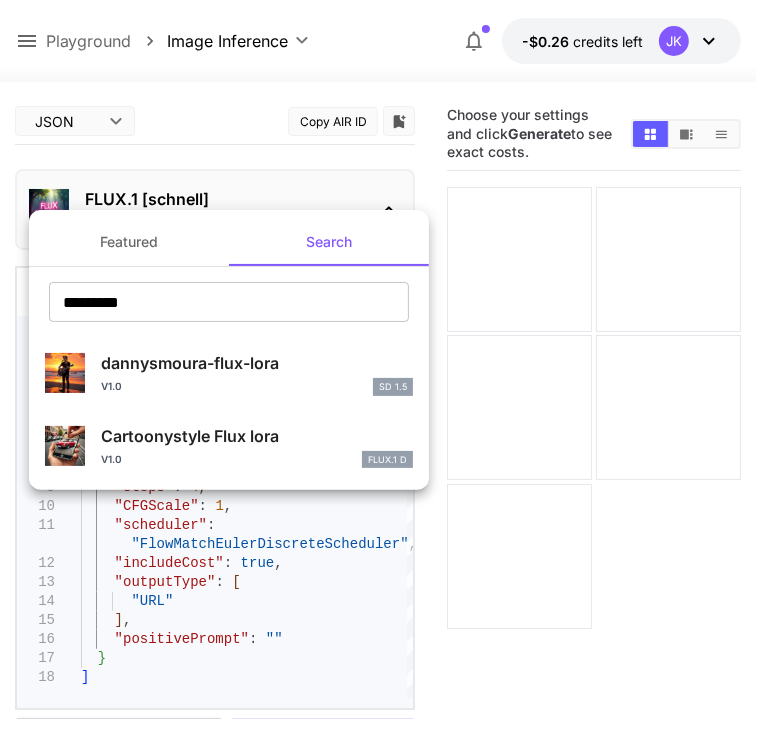 click on "v1.0 FLUX.1 D" at bounding box center [257, 460] 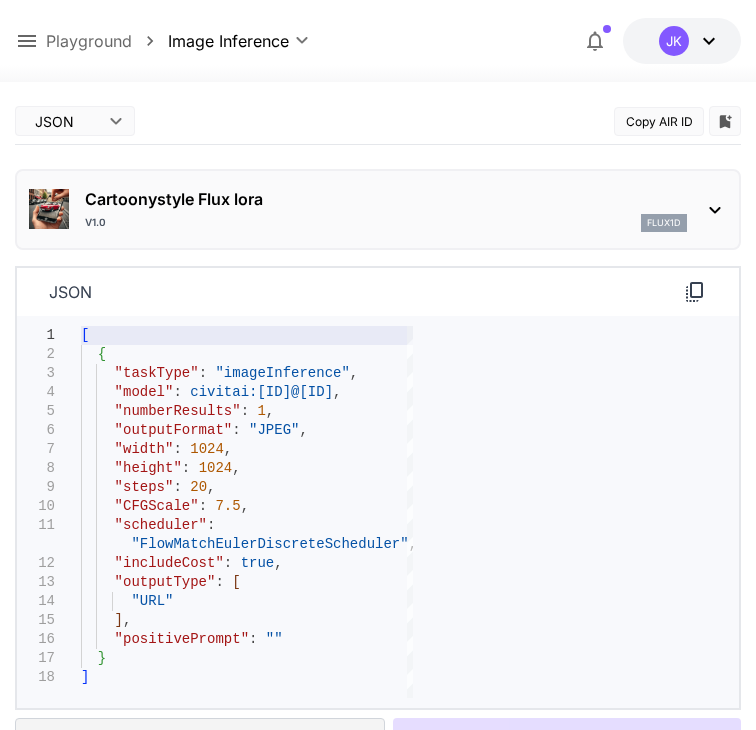 click on "flux1d" at bounding box center (664, 223) 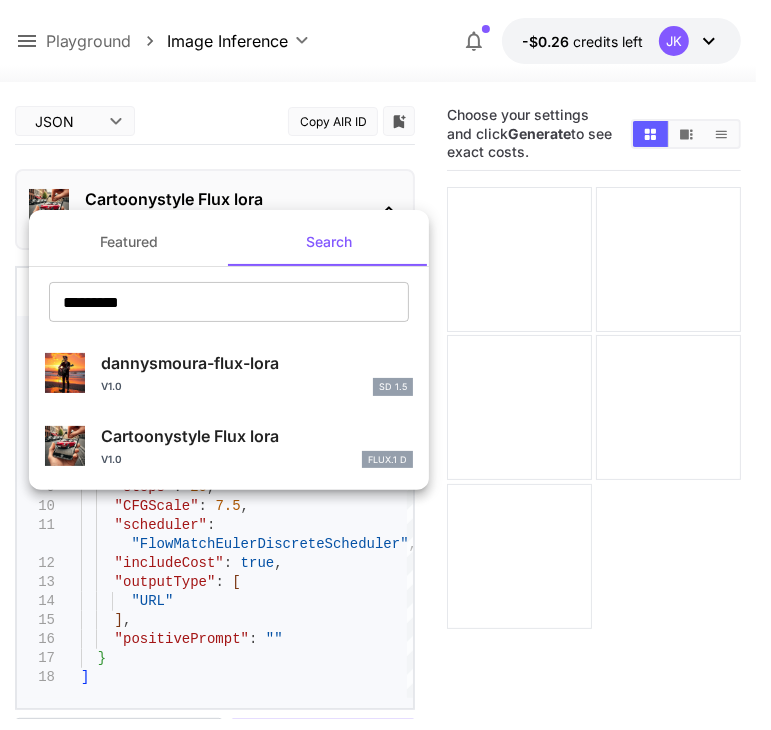 click on "Search" at bounding box center (329, 242) 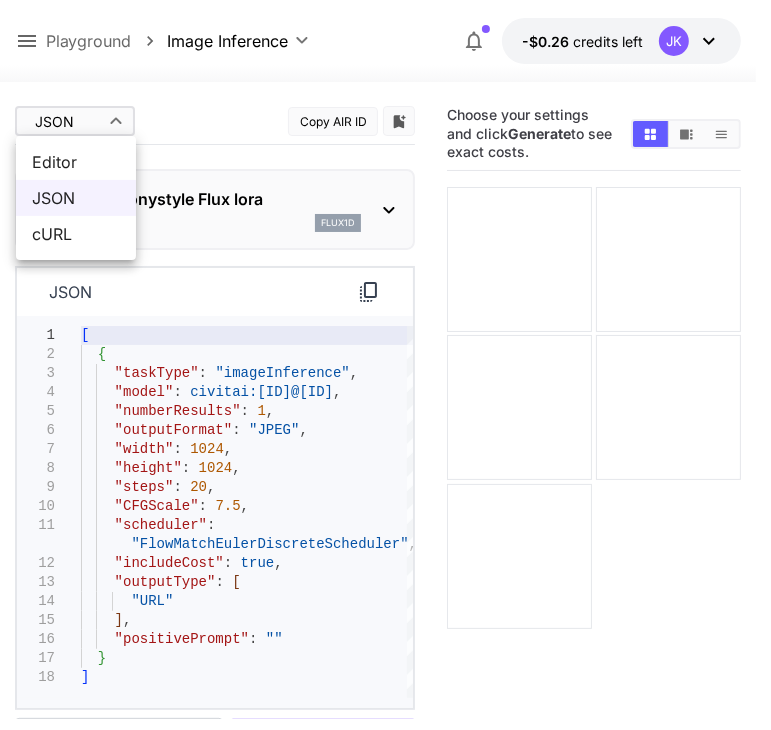 click on "model: civitai:[ID]@[ID]" at bounding box center (385, 444) 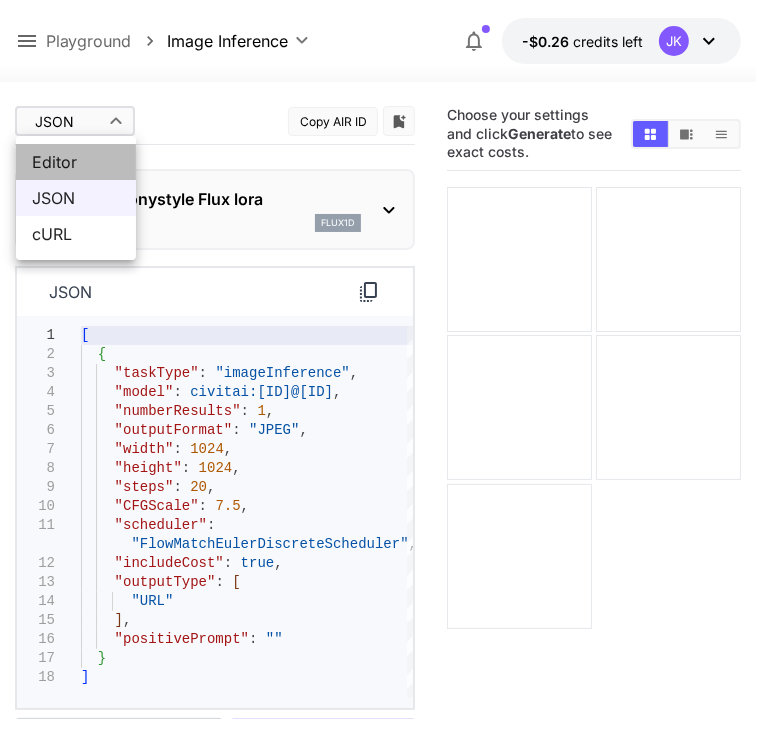 click on "Editor" at bounding box center [76, 162] 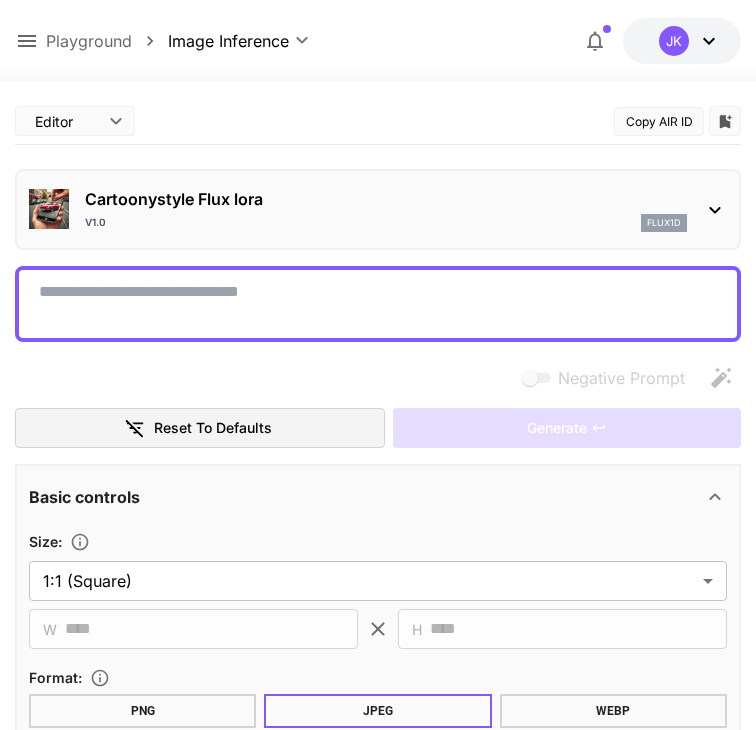 click on "**********" at bounding box center [378, 2604] 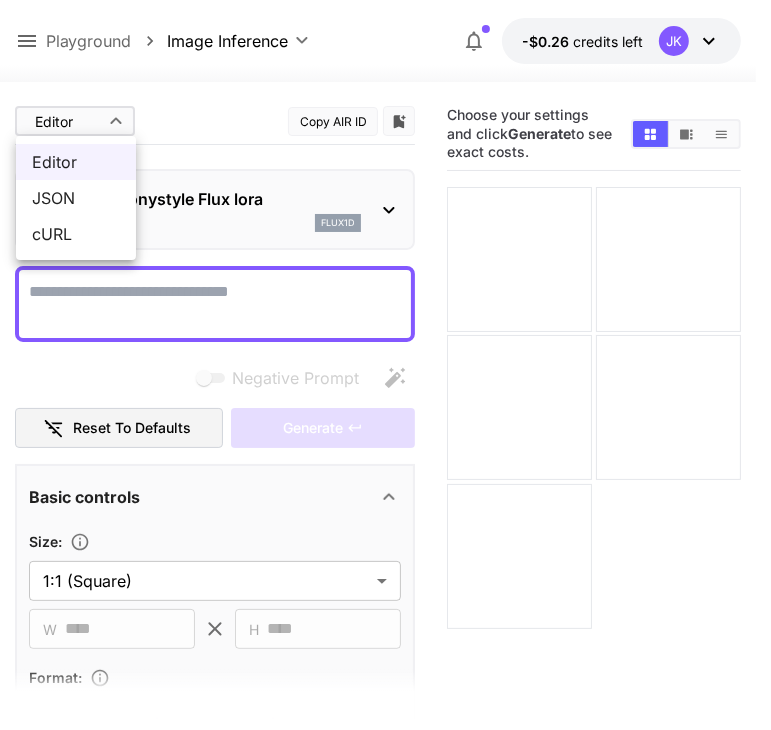 click at bounding box center [385, 365] 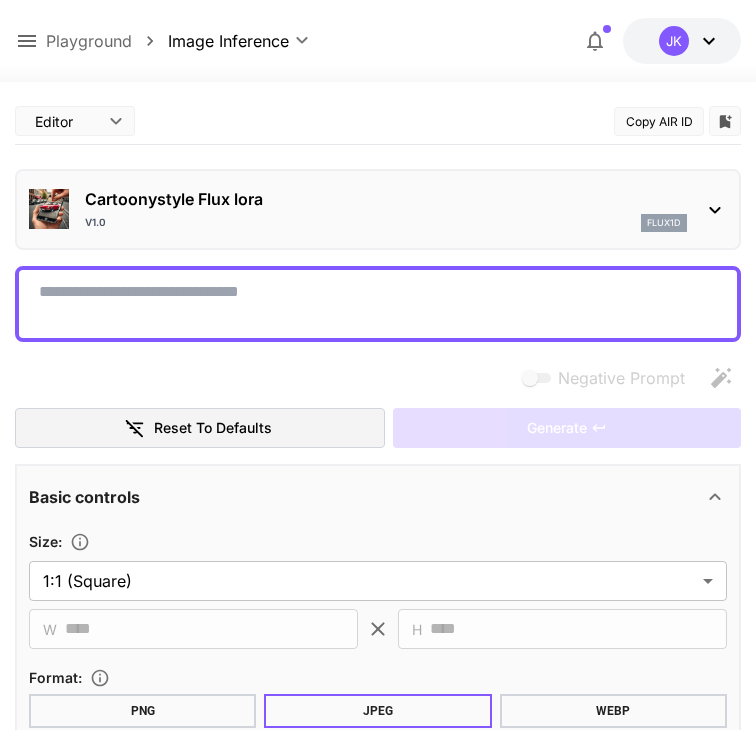 click on "v1.0 flux1d" at bounding box center (386, 223) 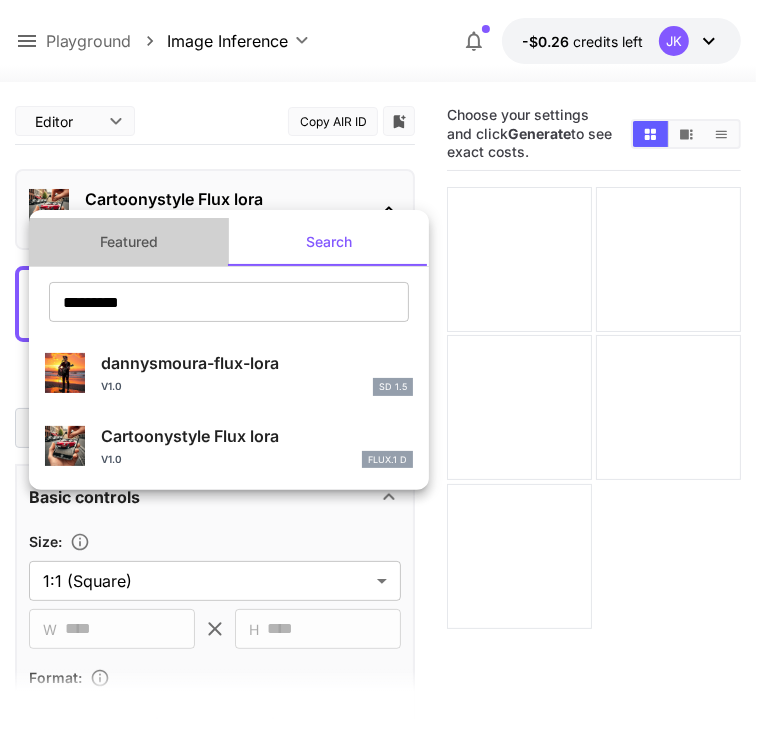click on "Featured" at bounding box center [129, 242] 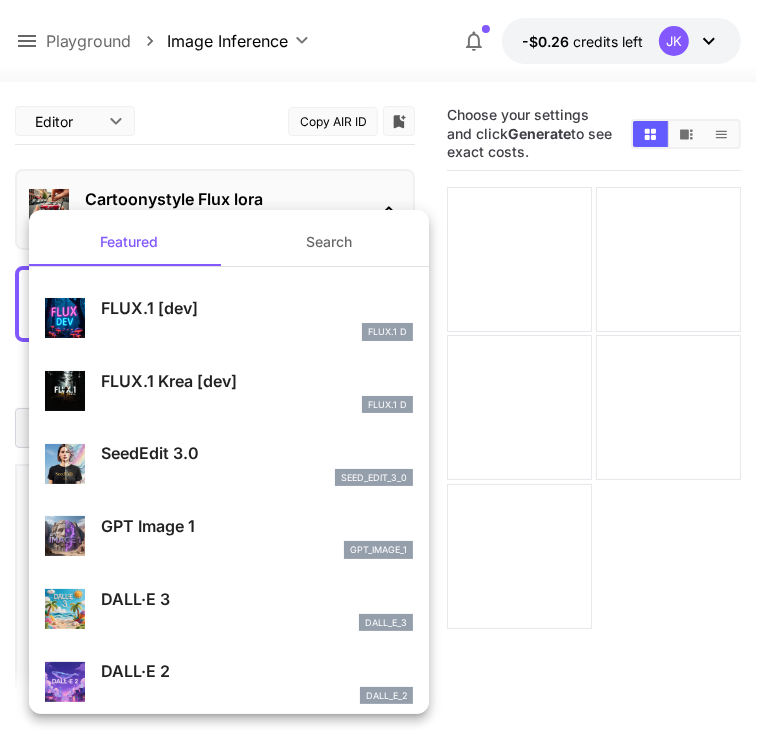 scroll, scrollTop: 0, scrollLeft: 0, axis: both 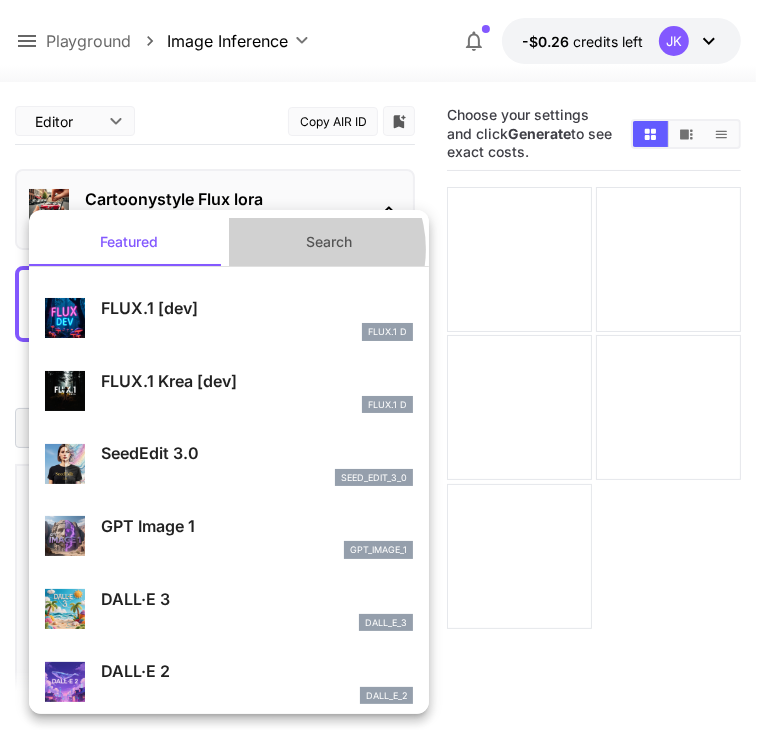click on "Search" at bounding box center (329, 242) 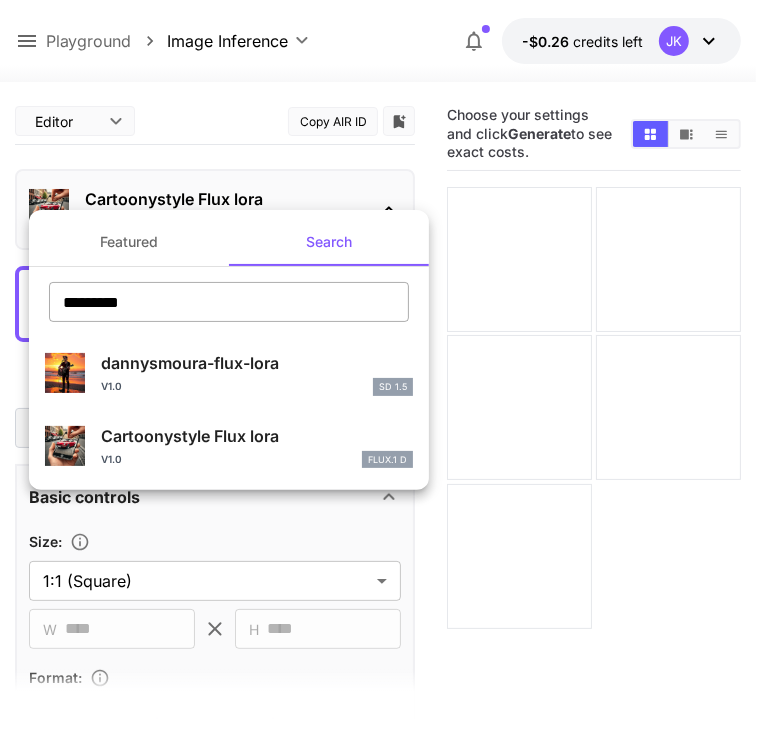 click on "*********" at bounding box center (229, 302) 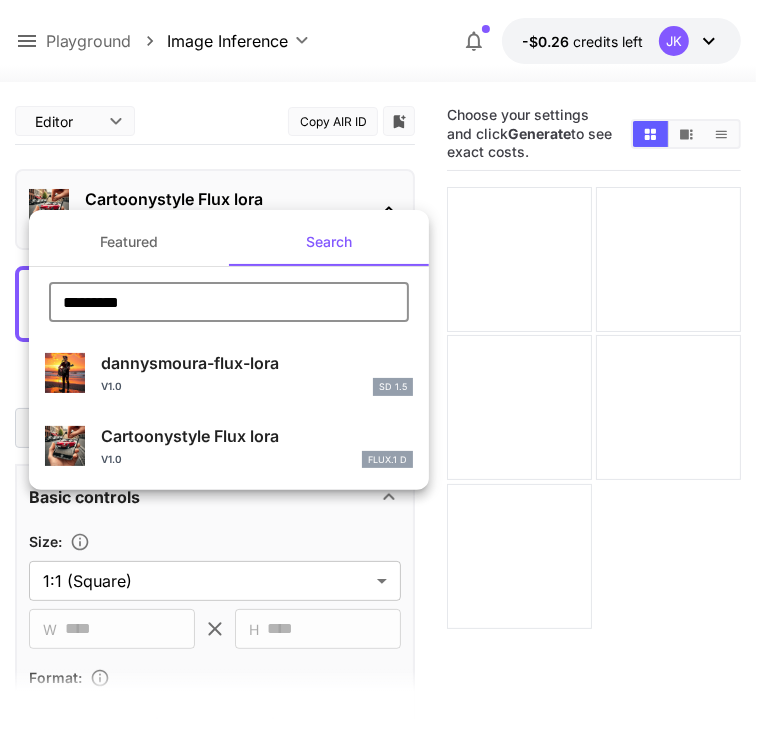 click on "*********" at bounding box center (229, 302) 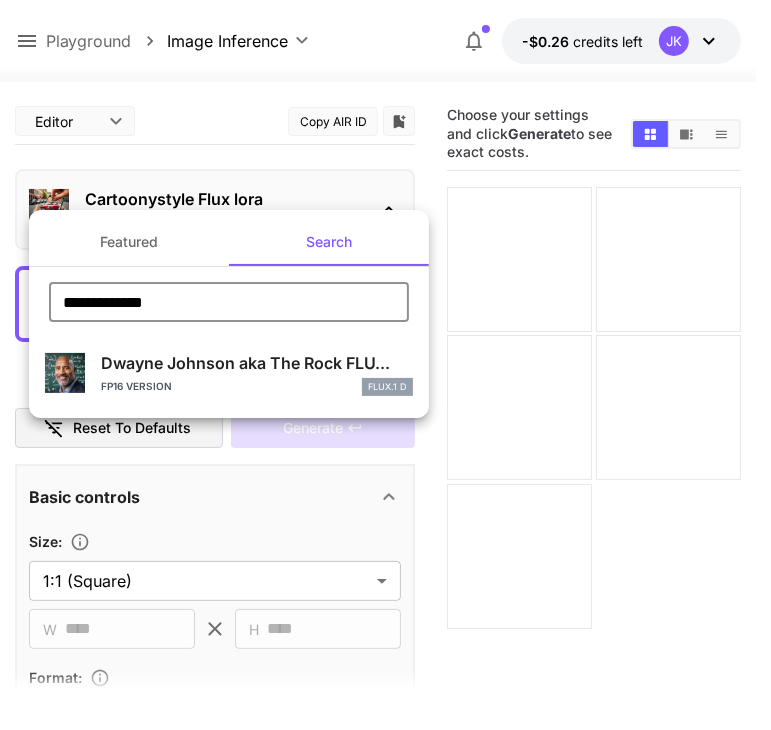 click on "**********" at bounding box center (229, 302) 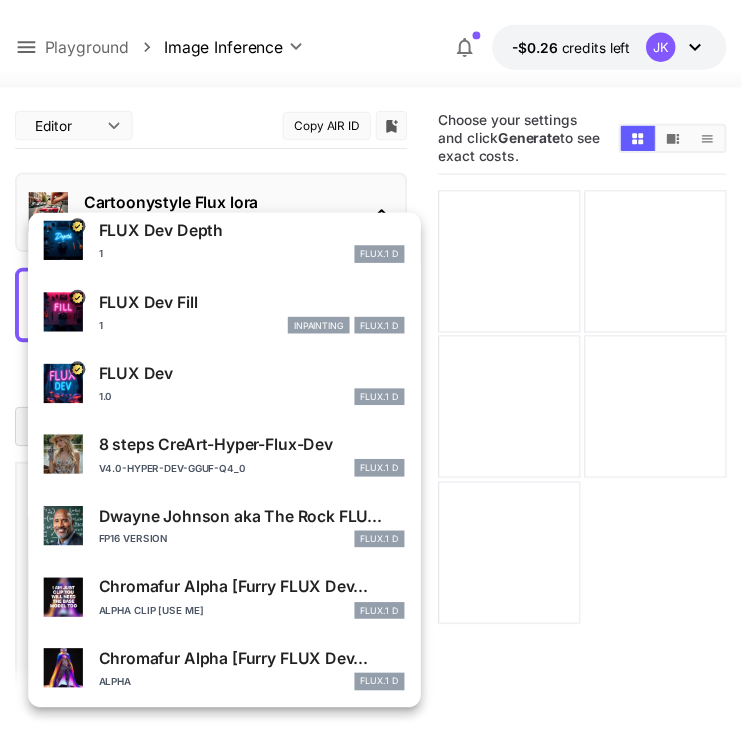 scroll, scrollTop: 212, scrollLeft: 0, axis: vertical 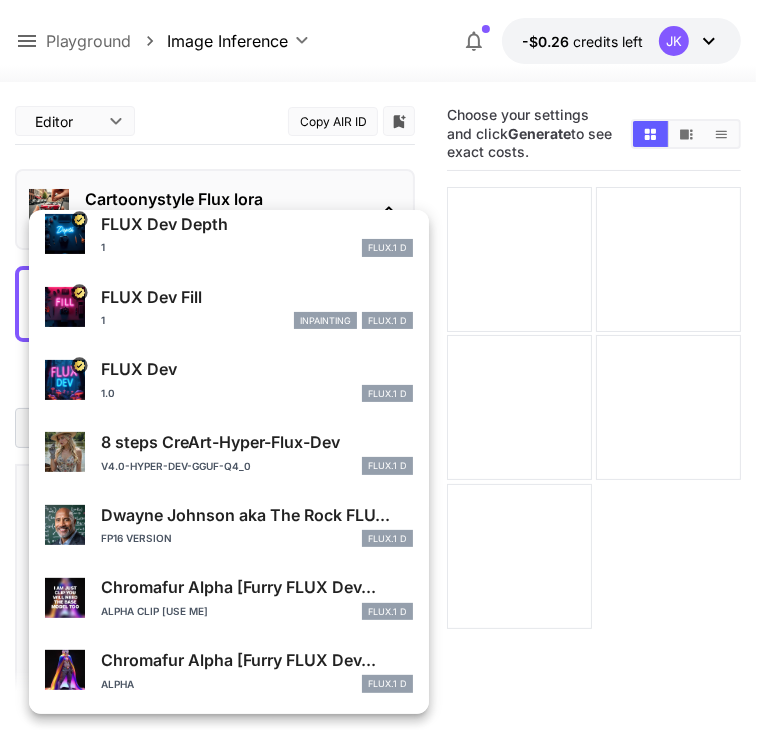 type on "********" 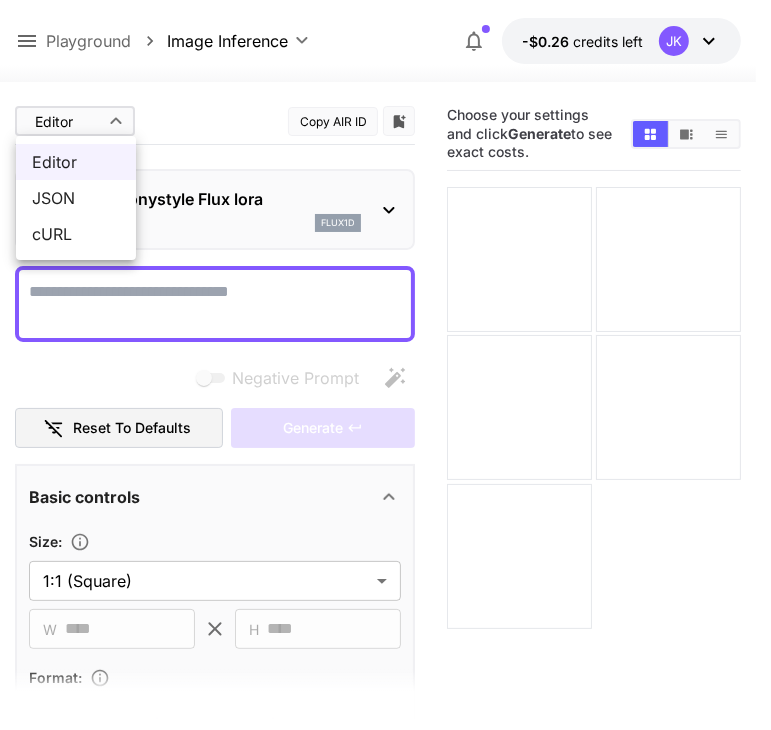 click on "**********" at bounding box center (385, 444) 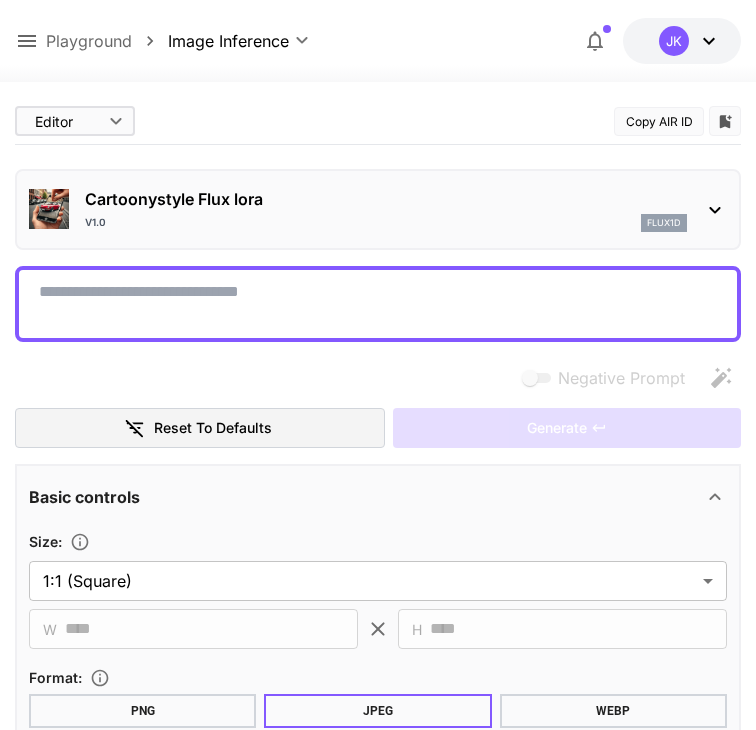 click on "v1.0 flux1d" at bounding box center [386, 223] 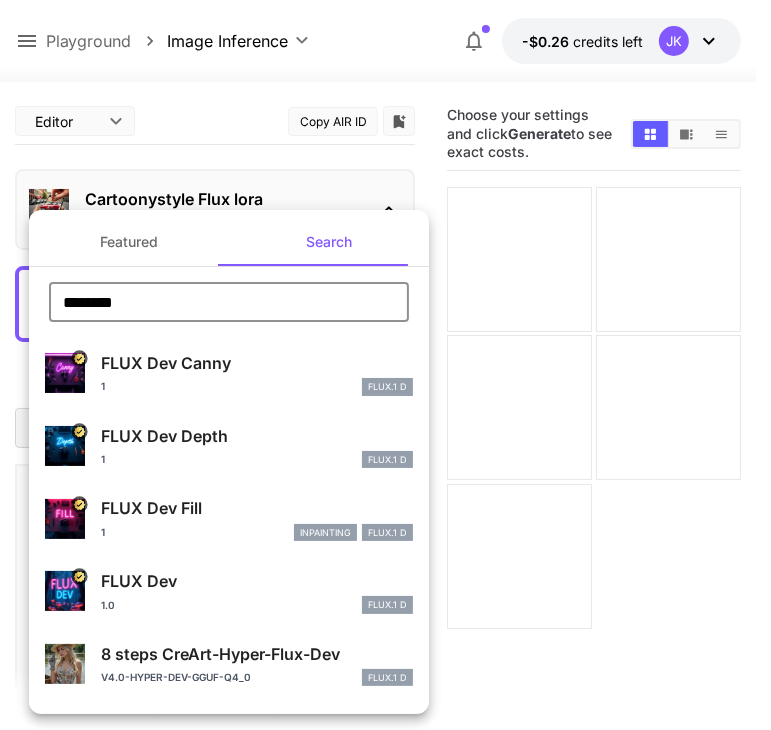 click on "********" at bounding box center [229, 302] 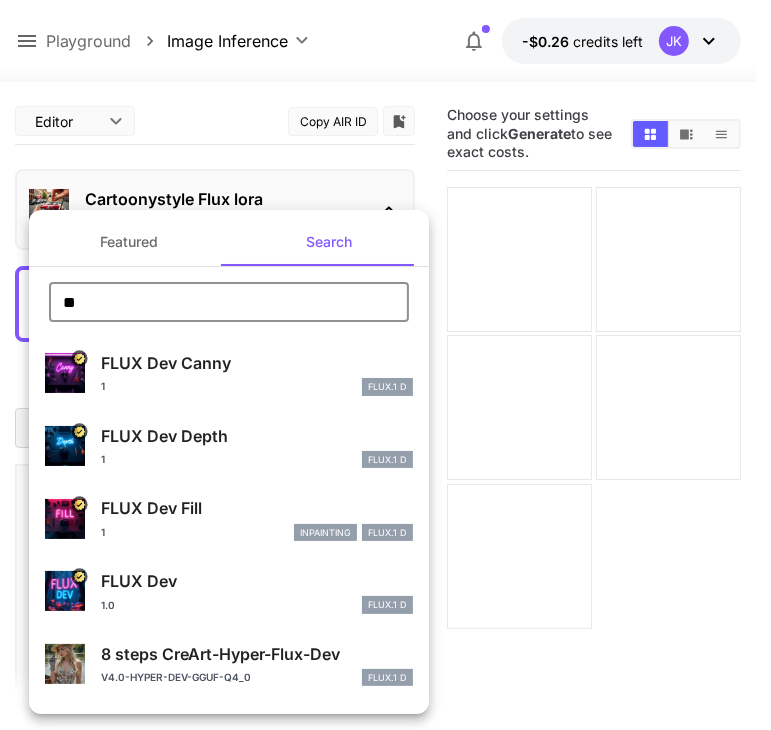 type on "*" 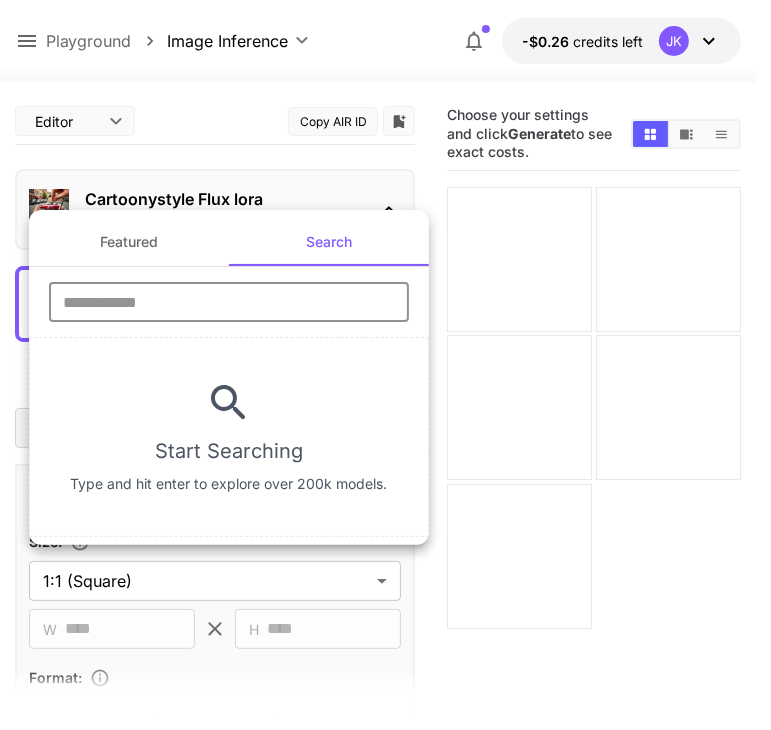 paste on "**********" 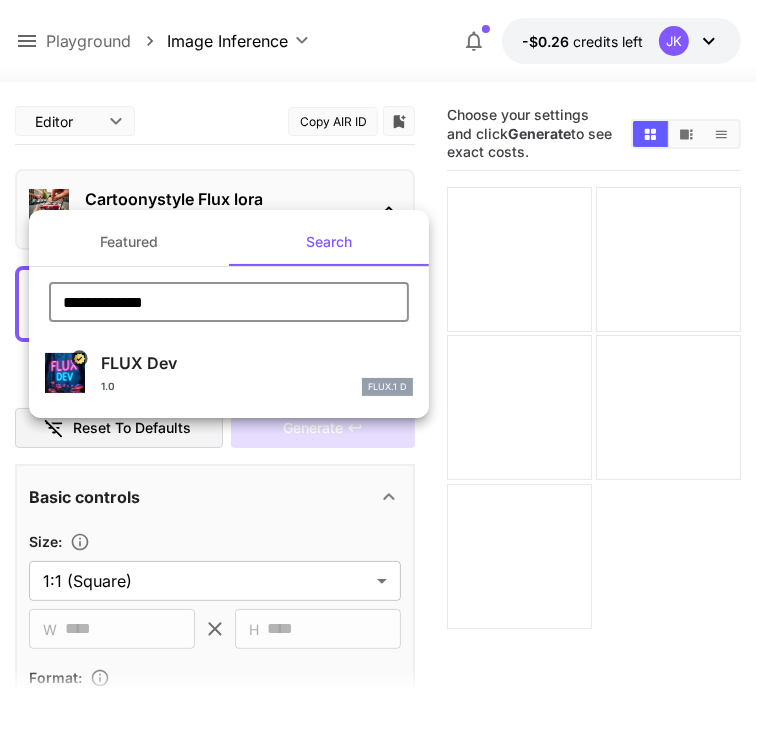 type on "**********" 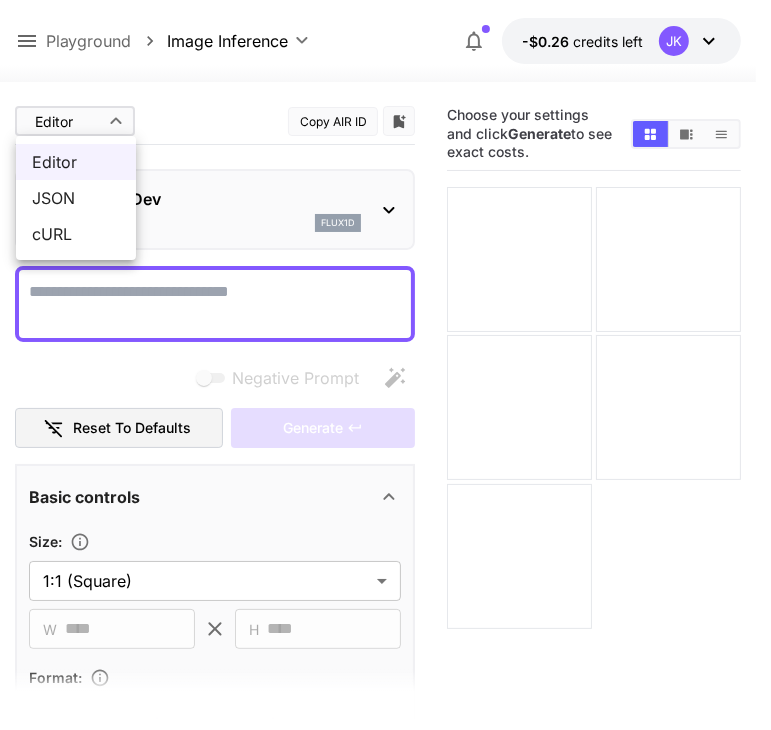 click on "**********" at bounding box center [385, 444] 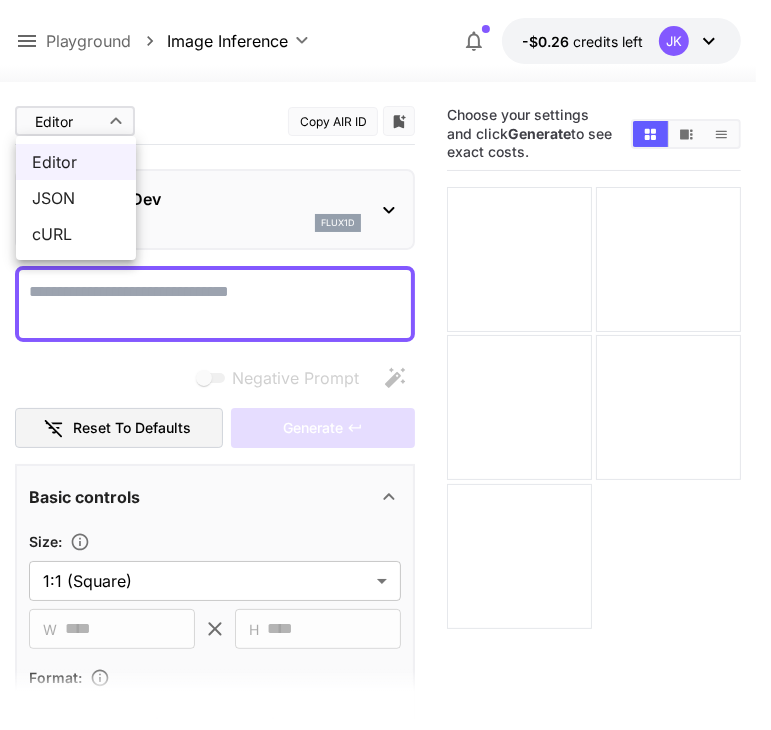 click on "JSON" at bounding box center [76, 198] 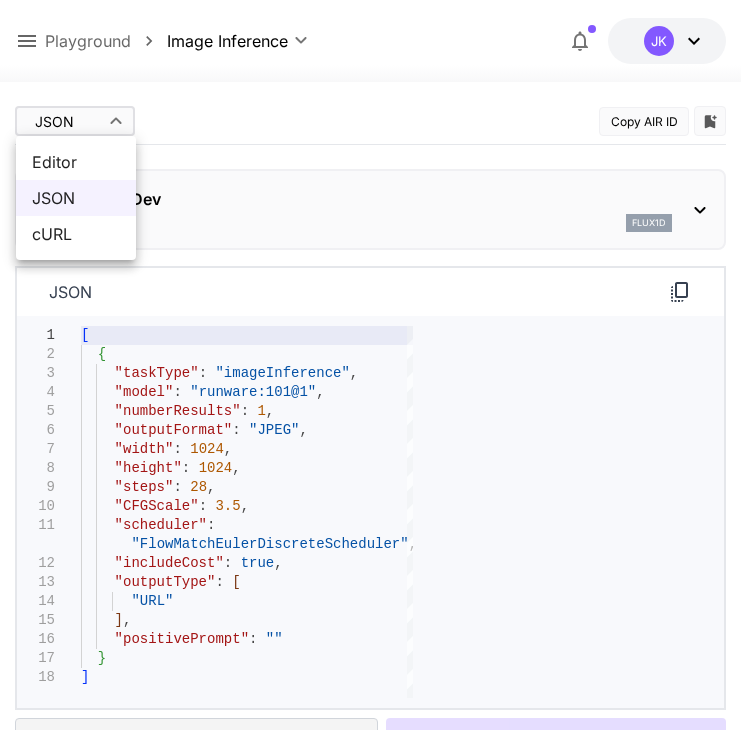click on "model: runware:[ID]@[ID]" at bounding box center (378, 2760) 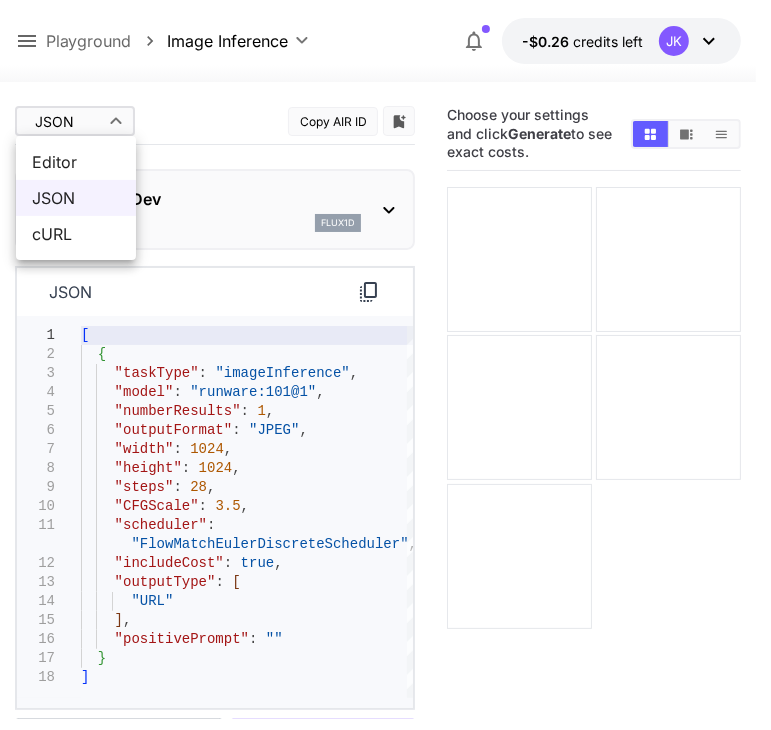 click on "Editor" at bounding box center [76, 162] 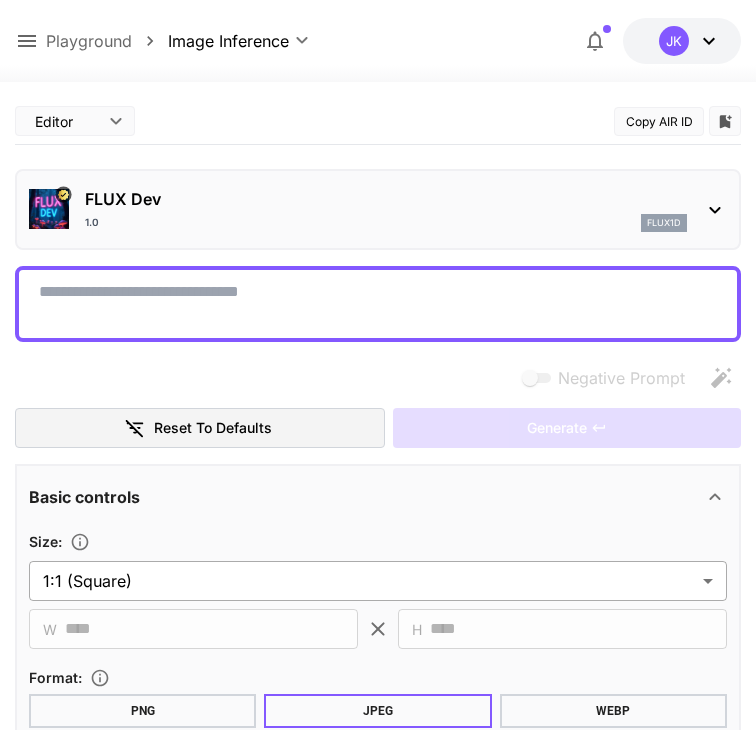 scroll, scrollTop: 200, scrollLeft: 0, axis: vertical 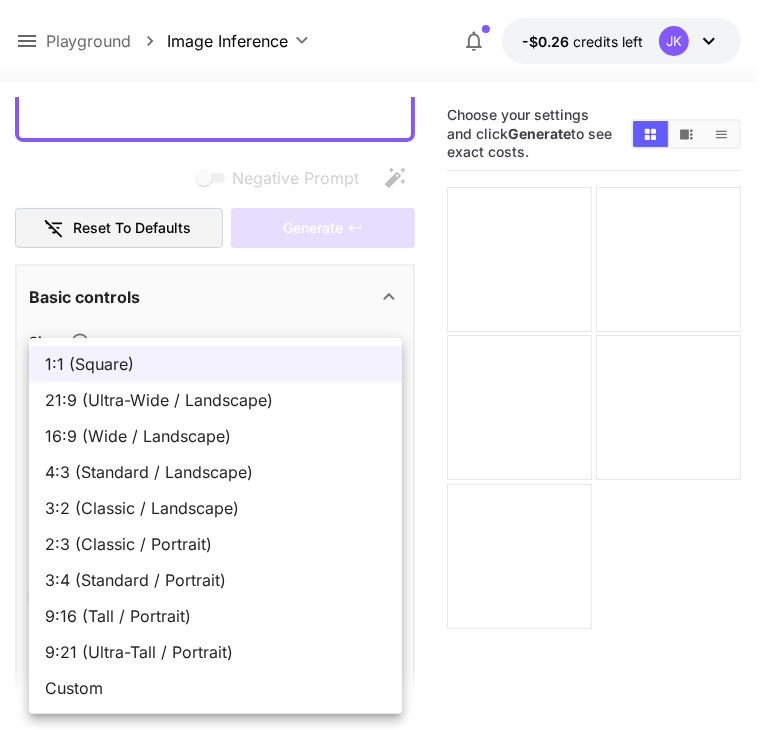 click at bounding box center [385, 365] 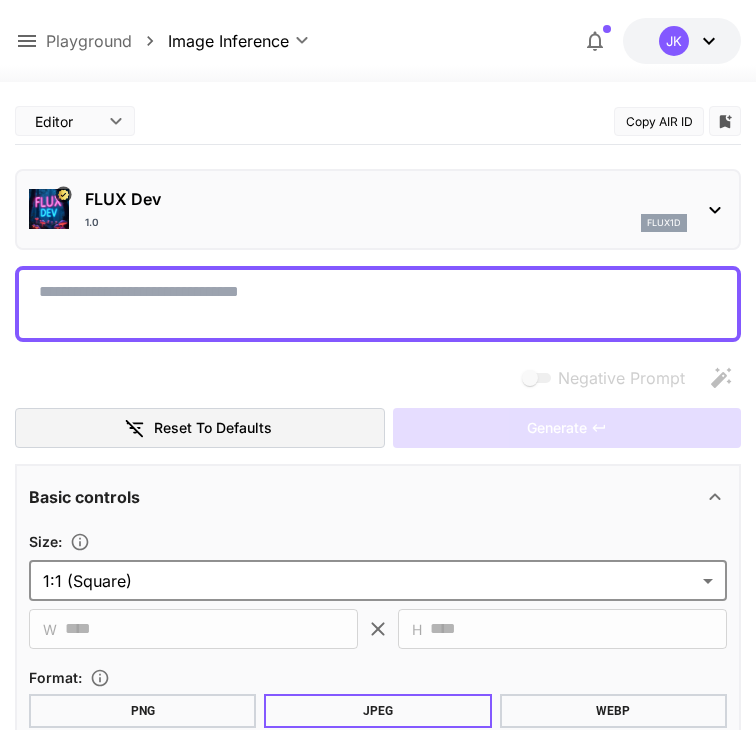 scroll, scrollTop: 500, scrollLeft: 0, axis: vertical 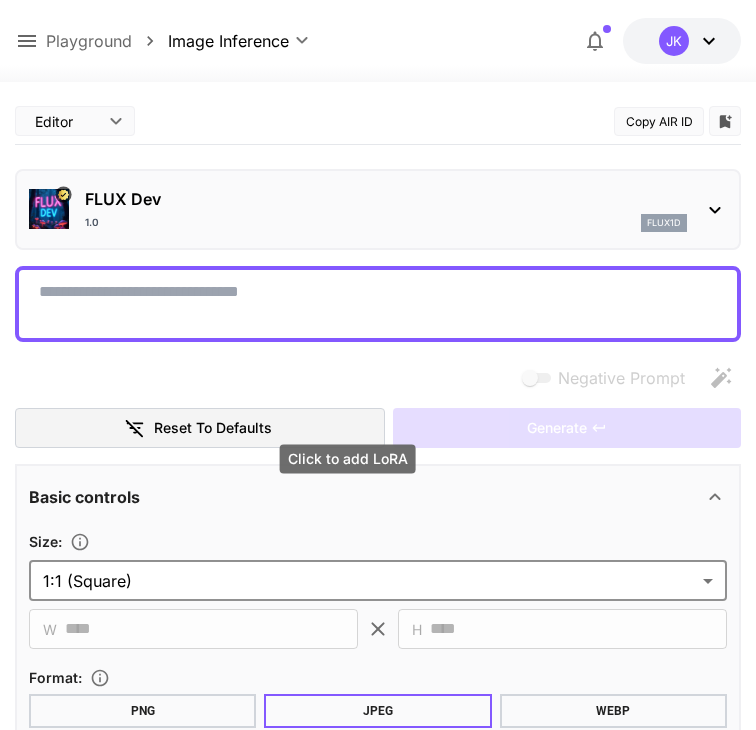 click 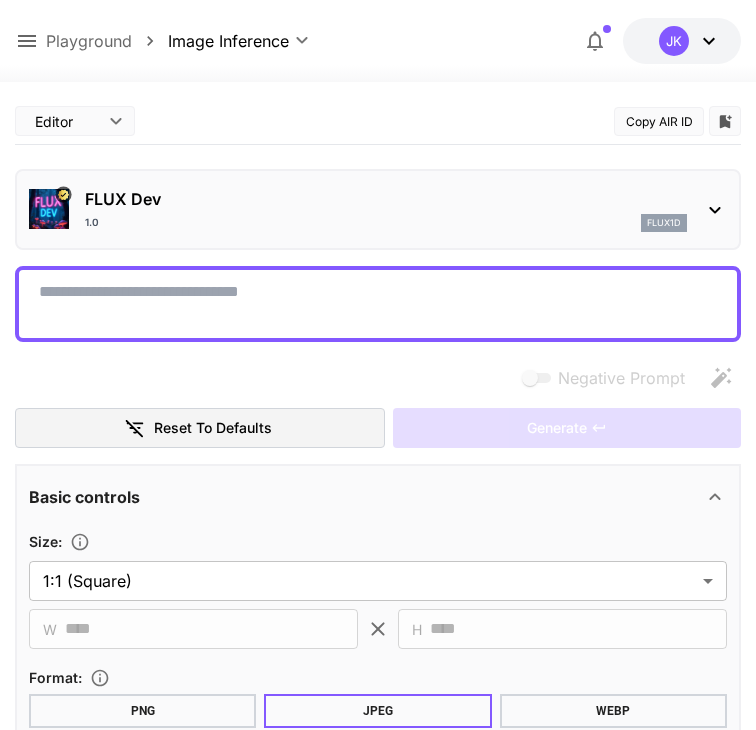 click on "Select model" at bounding box center (362, 1040) 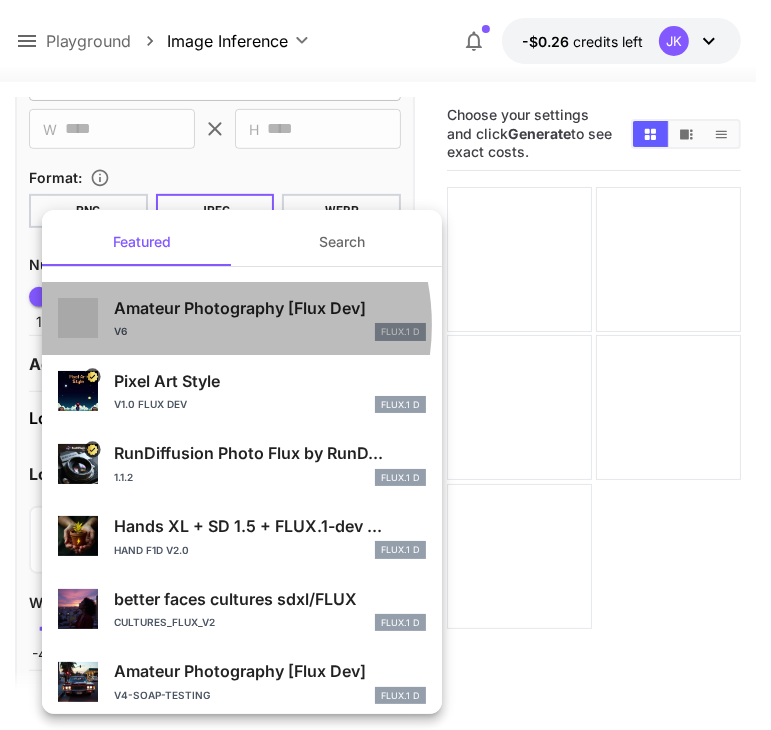 click on "v6 FLUX.1 D" at bounding box center [270, 332] 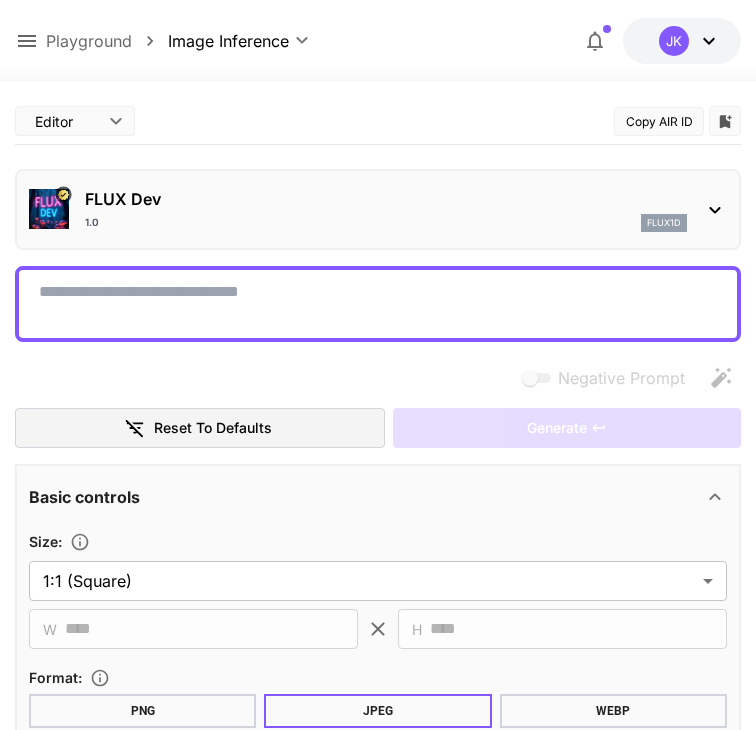 scroll, scrollTop: 700, scrollLeft: 0, axis: vertical 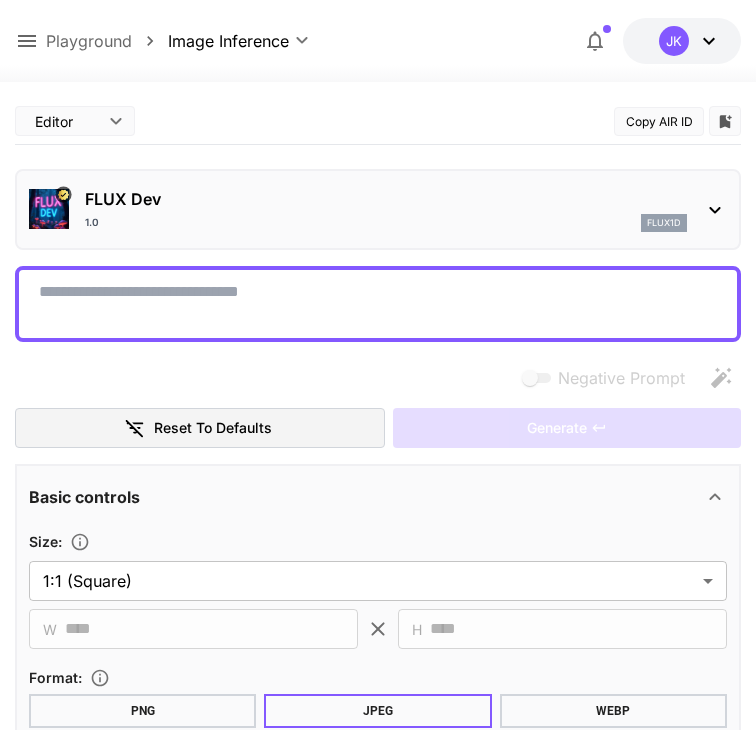 click on "0.99" at bounding box center (462, 1142) 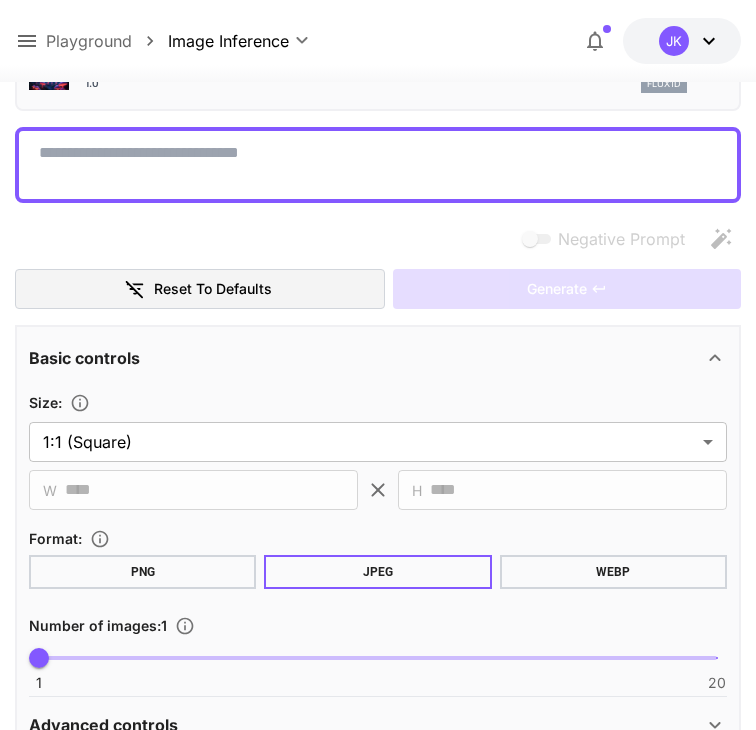 scroll, scrollTop: 158, scrollLeft: 0, axis: vertical 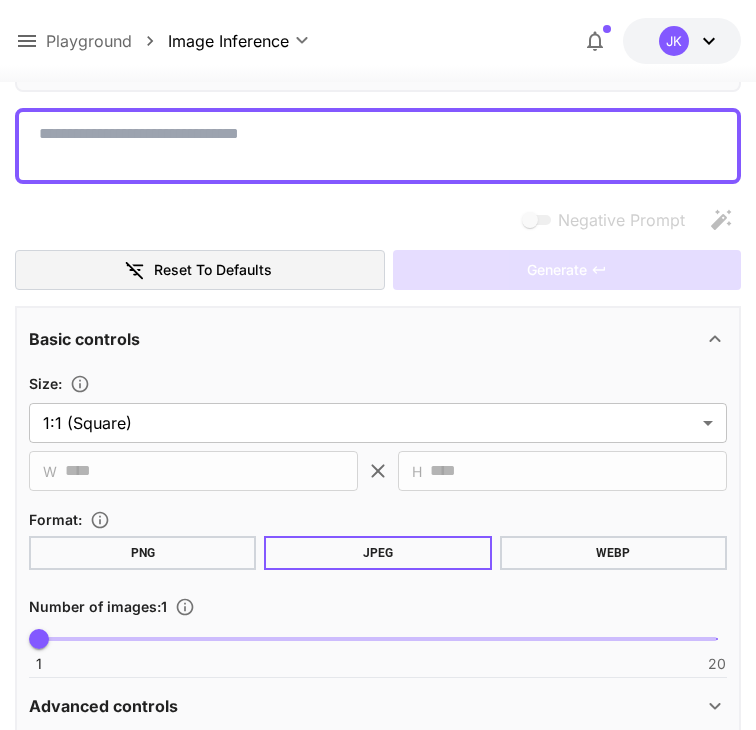 click on "Advanced features" at bounding box center (366, 1267) 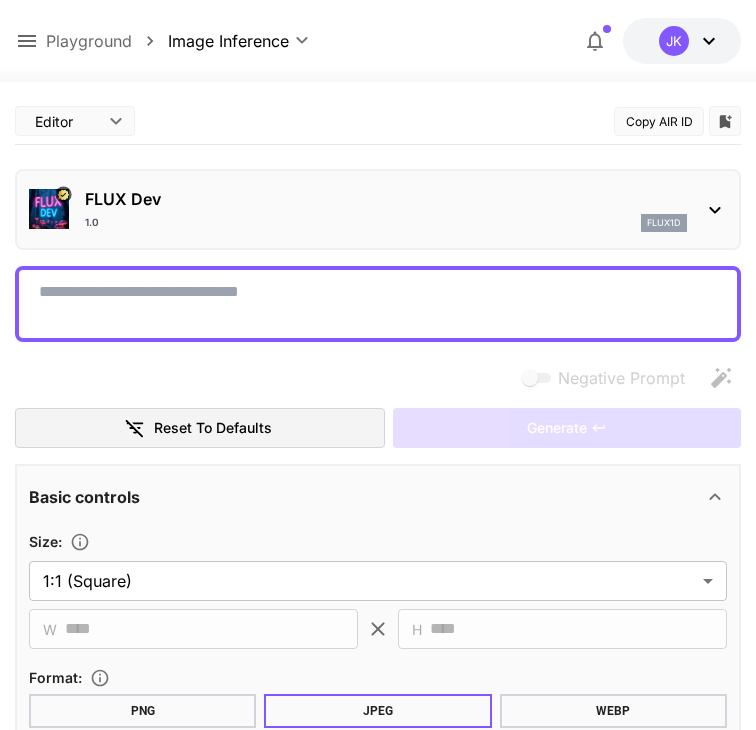 click on "LoRA: 1 Amateur Photography [Flux Dev] v6 flux1d Weight: 1 -4 4 1" at bounding box center (378, 2724) 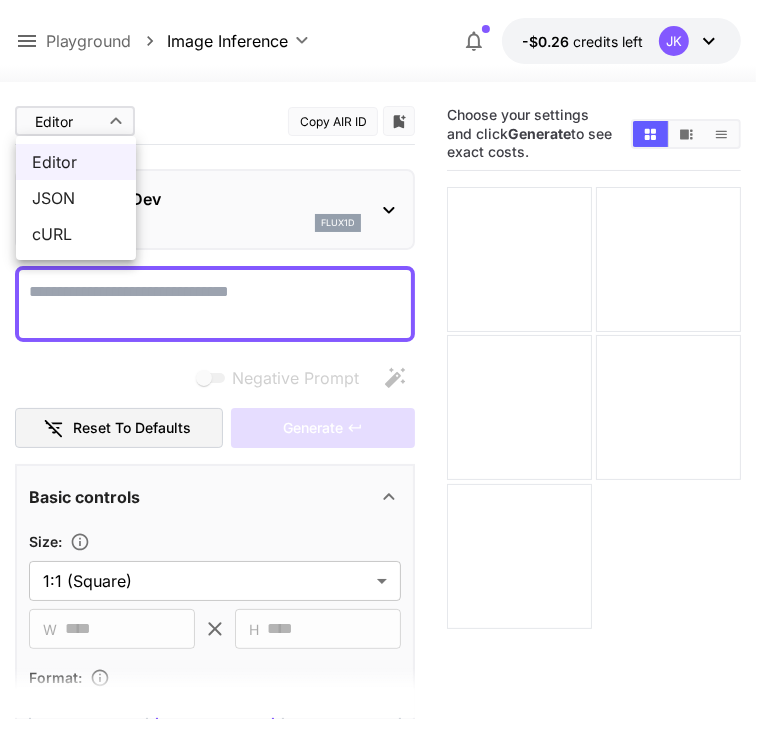 click on "JSON" at bounding box center (76, 198) 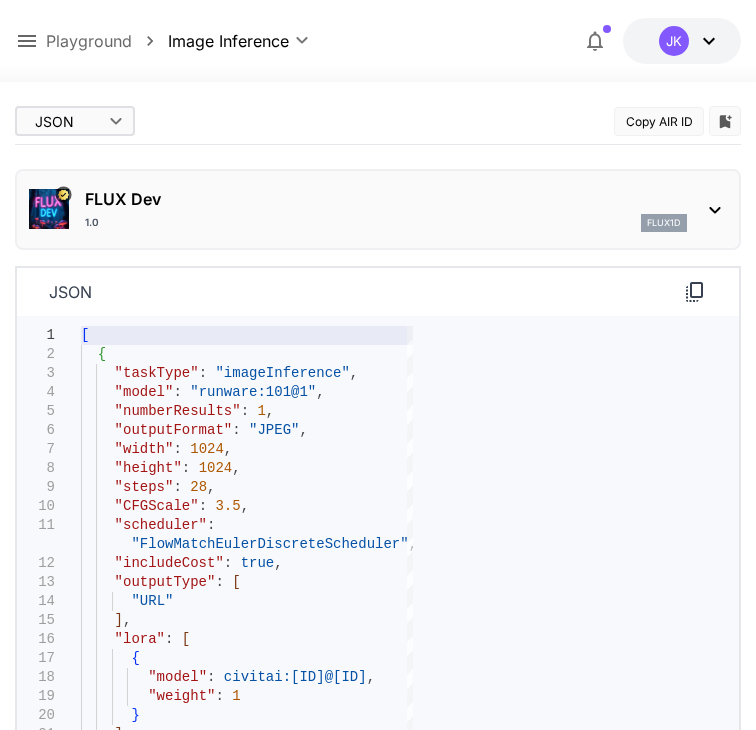 scroll, scrollTop: 100, scrollLeft: 0, axis: vertical 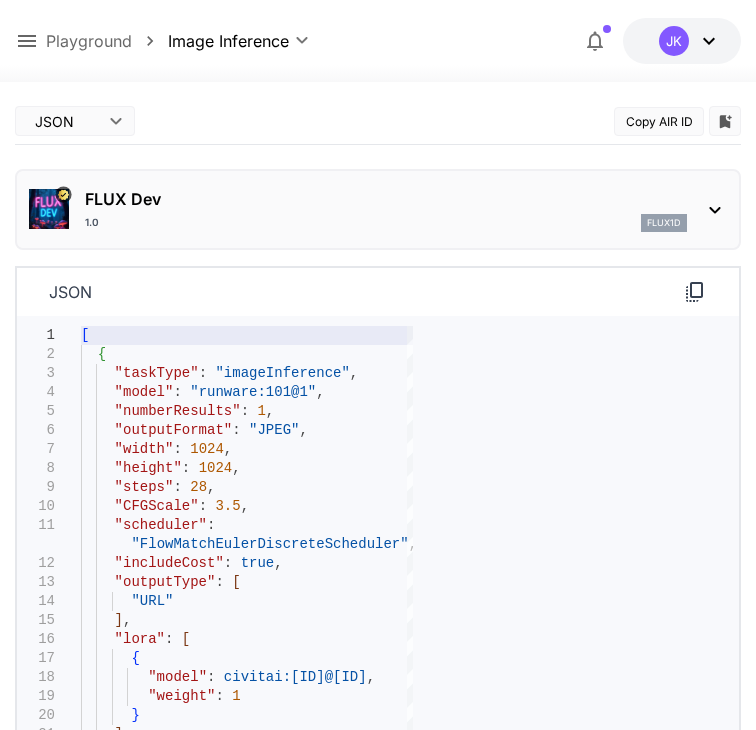 click on "json" at bounding box center [378, 292] 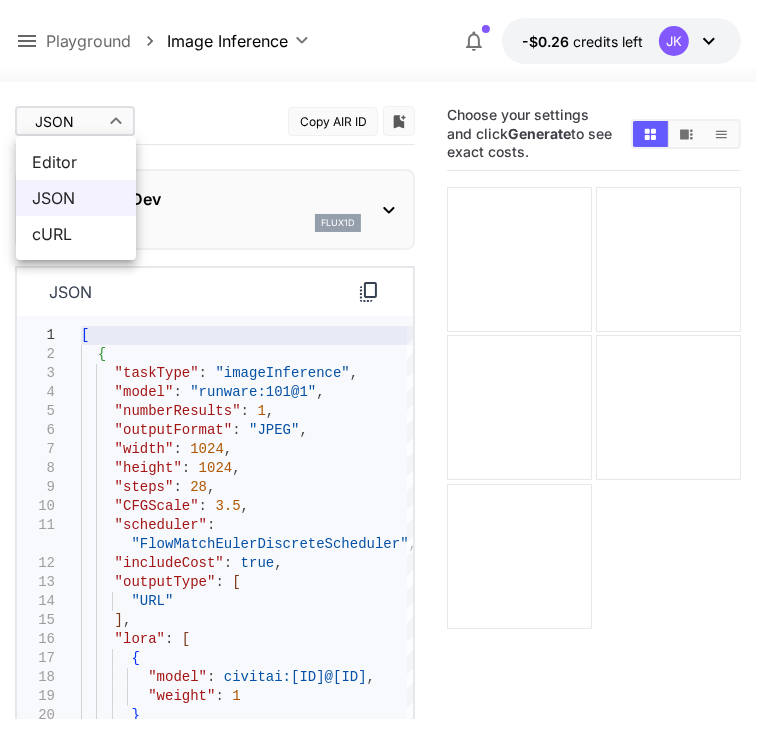 click on "model: civitai:[ID]@[ID]" at bounding box center [385, 444] 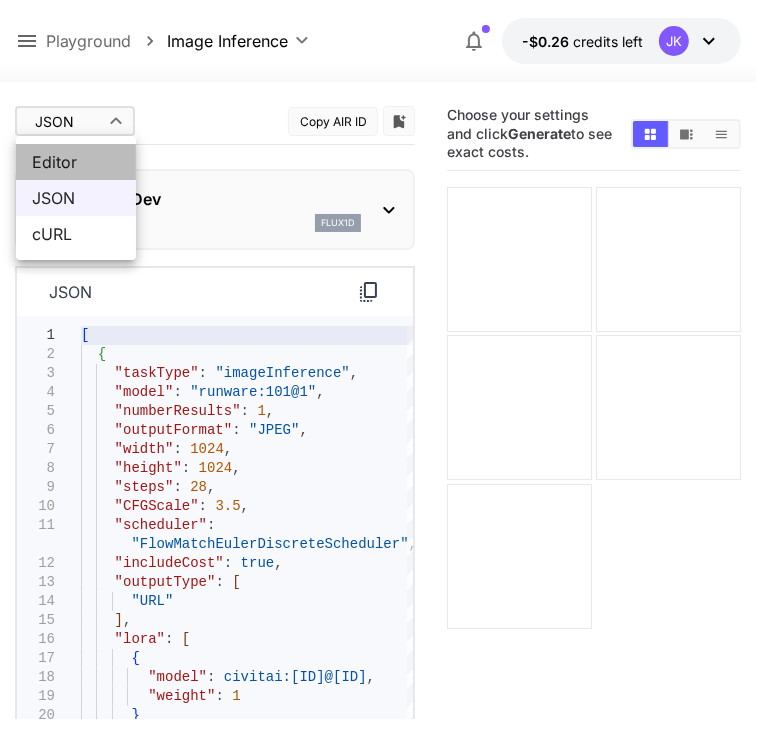 click on "Editor" at bounding box center (76, 162) 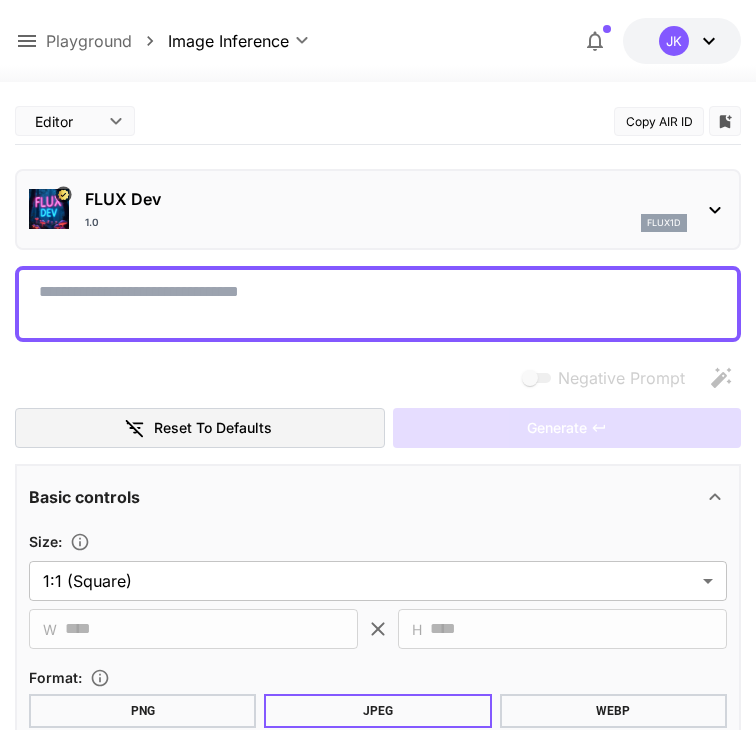 scroll, scrollTop: 500, scrollLeft: 0, axis: vertical 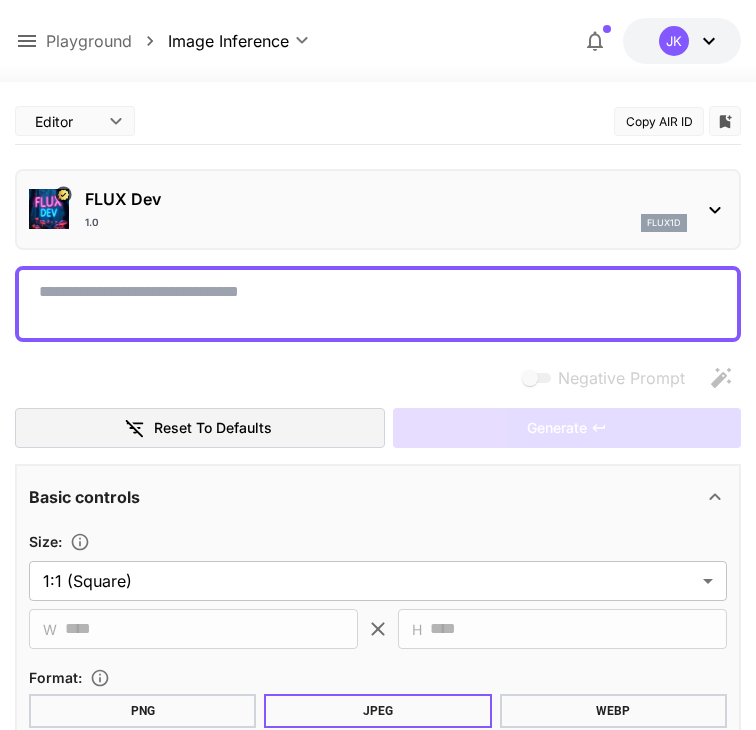 type on "*" 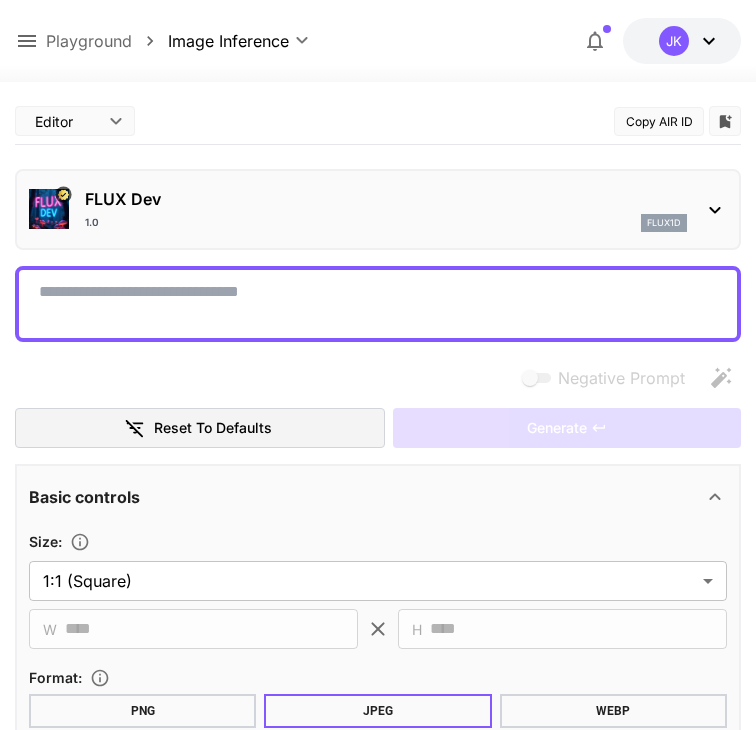 scroll, scrollTop: 1400, scrollLeft: 0, axis: vertical 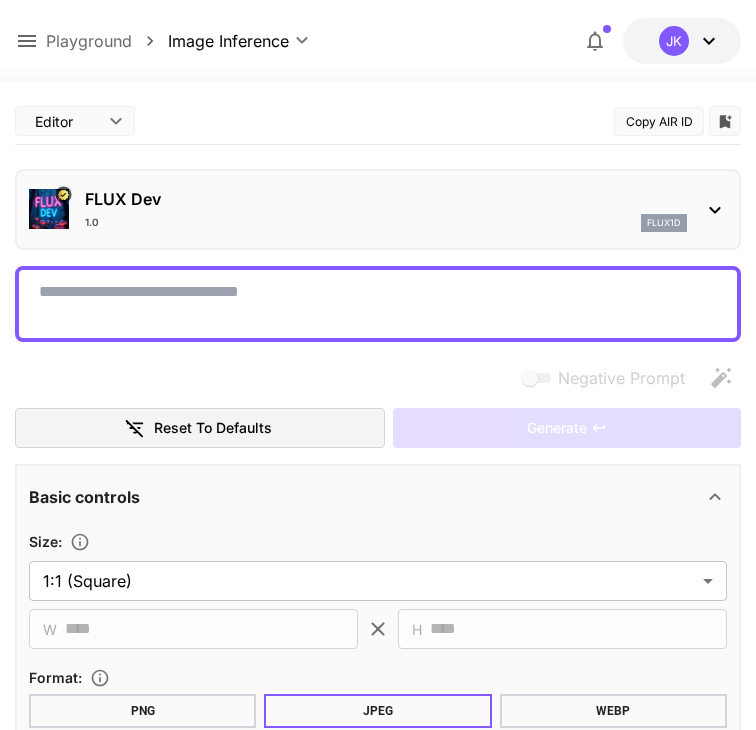 click 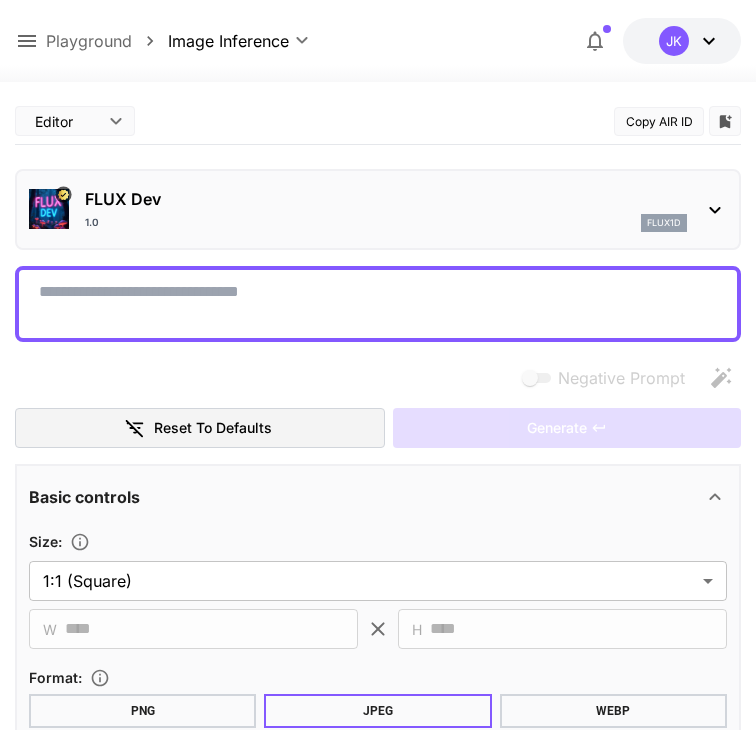 scroll, scrollTop: 856, scrollLeft: 0, axis: vertical 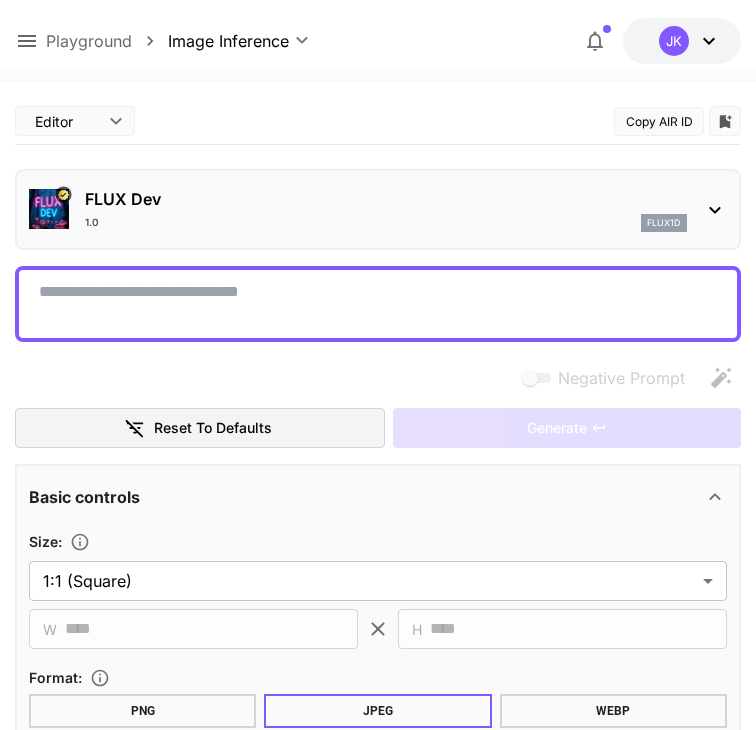 click on "Advanced features" at bounding box center [366, 1425] 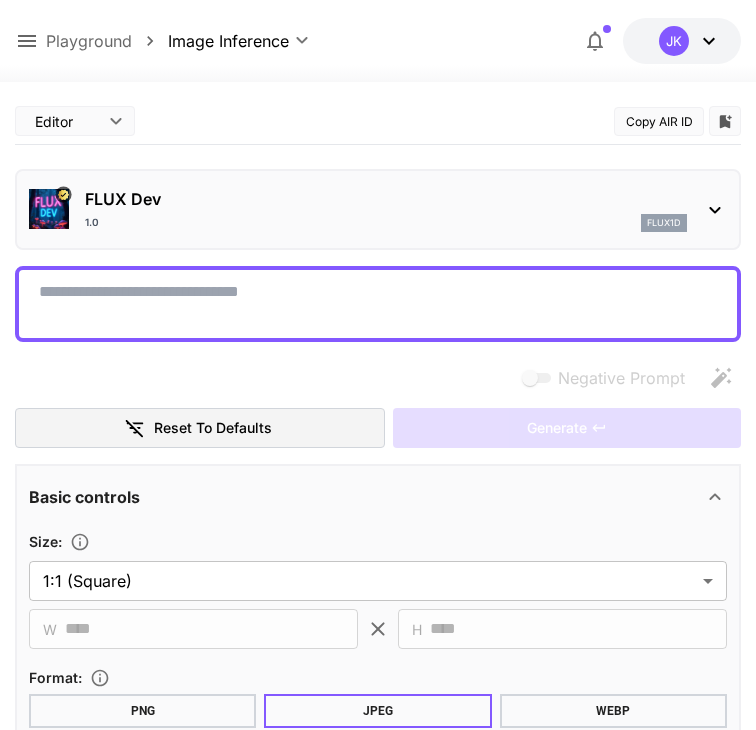 scroll, scrollTop: 556, scrollLeft: 0, axis: vertical 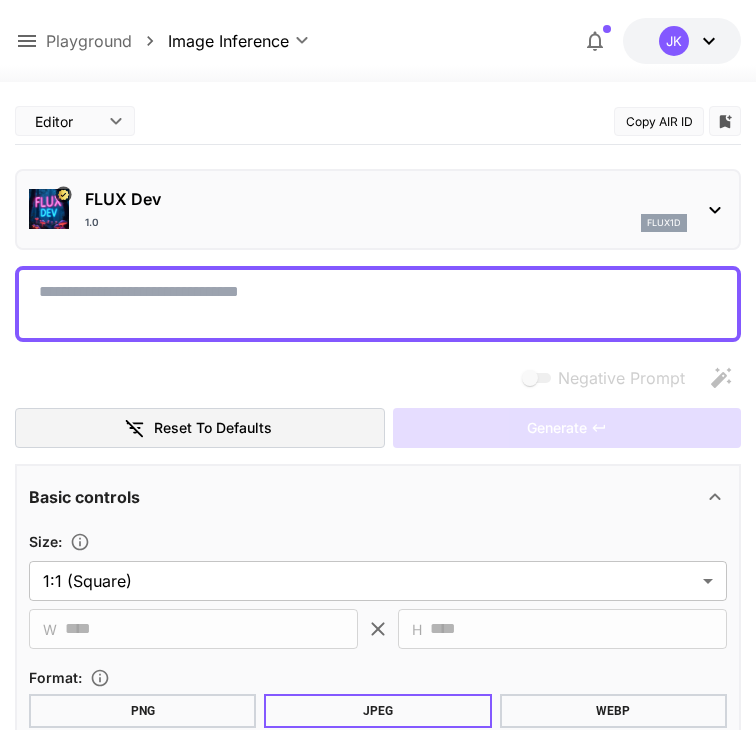 click on "Advanced controls" at bounding box center (366, 864) 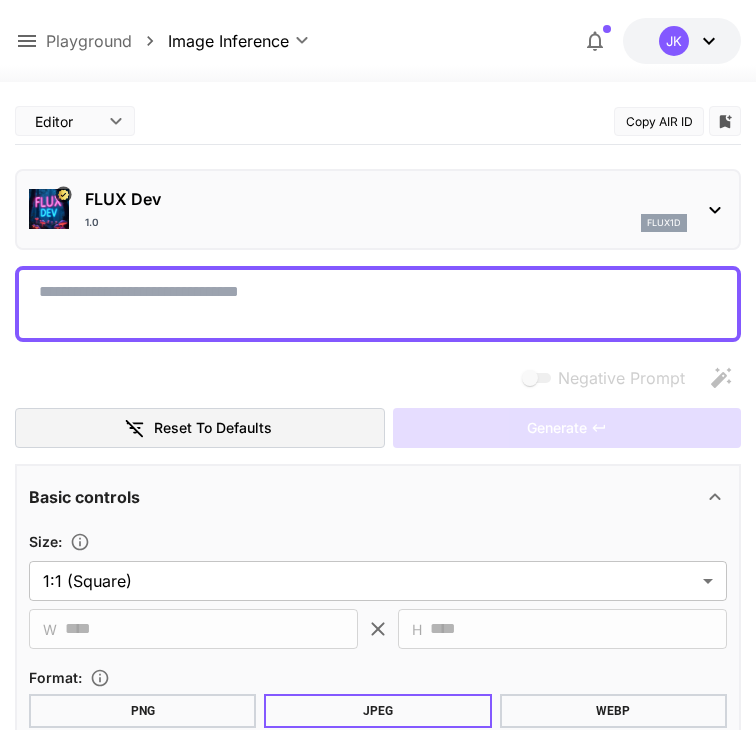 click on "Advanced controls" at bounding box center [366, 864] 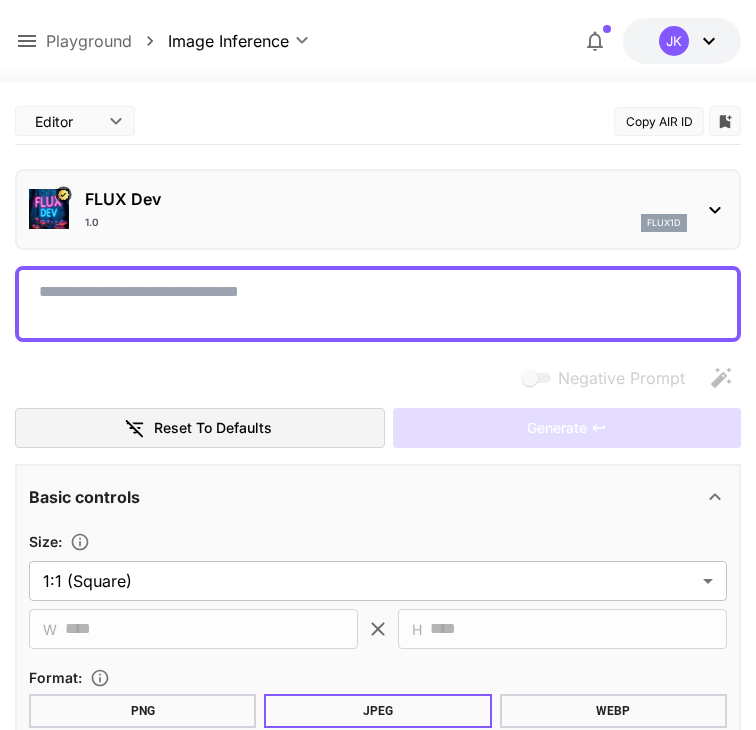 scroll, scrollTop: 856, scrollLeft: 0, axis: vertical 